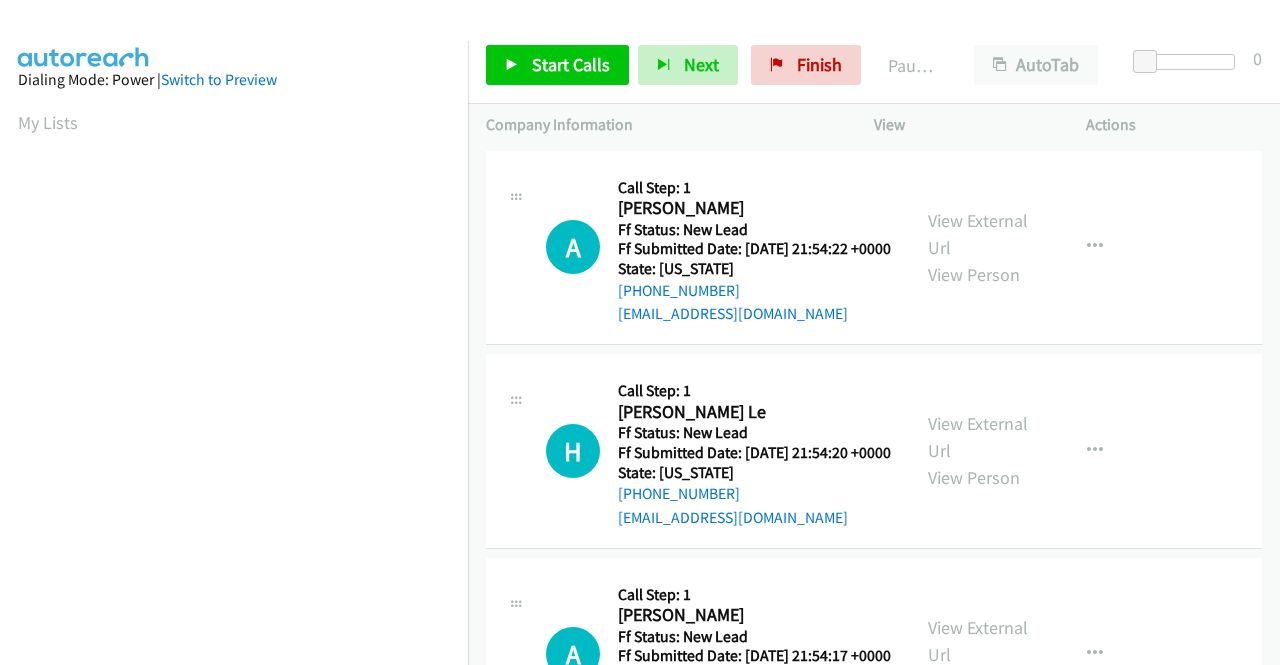 scroll, scrollTop: 0, scrollLeft: 0, axis: both 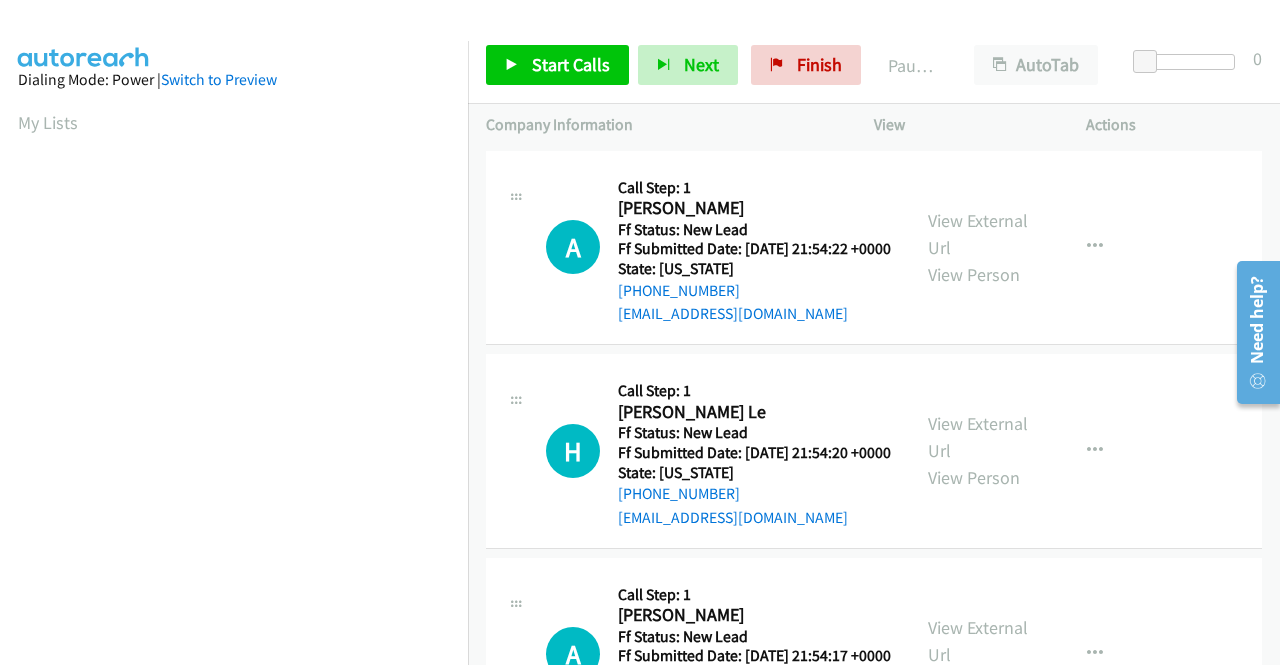 click on "Start Calls
Pause
Next
Finish
Paused
AutoTab
AutoTab
0" at bounding box center [874, 65] 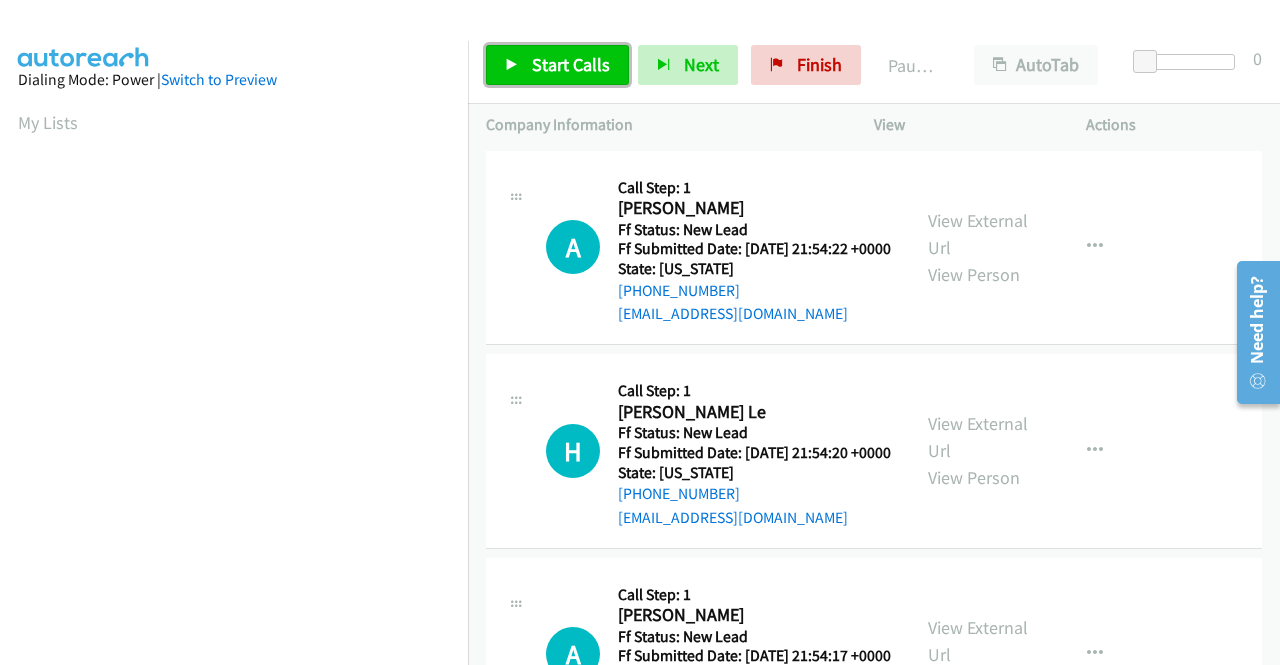 click on "Start Calls" at bounding box center [557, 65] 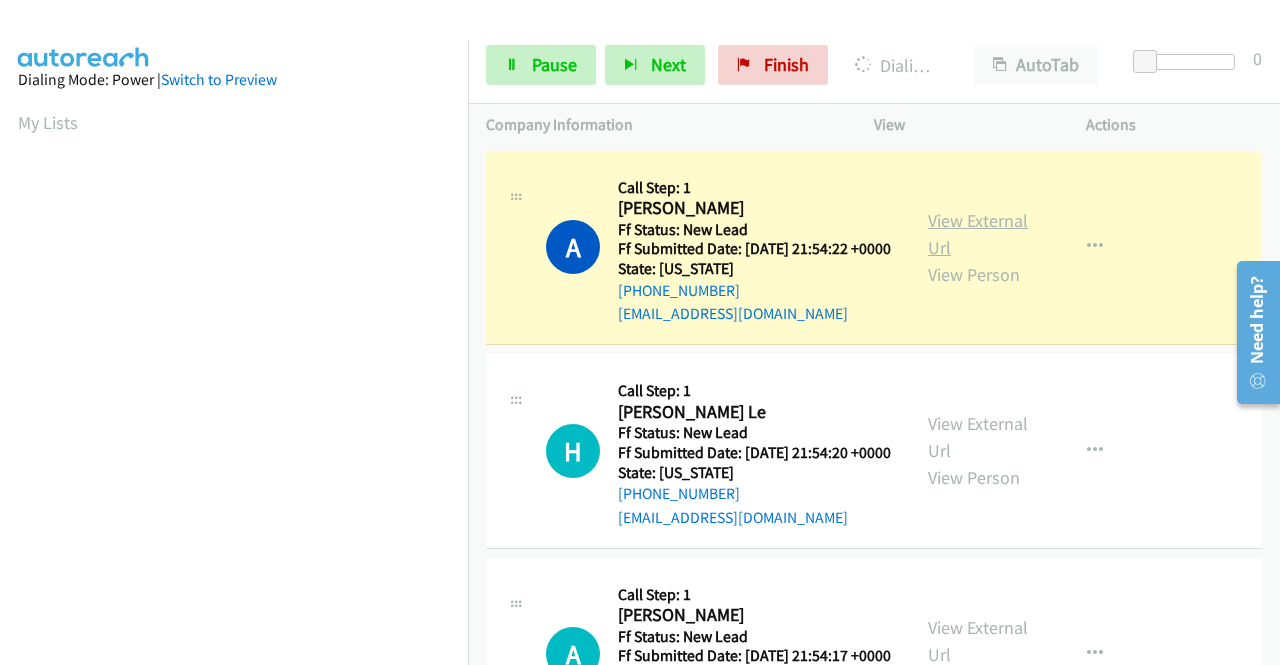 click on "View External Url" at bounding box center [978, 234] 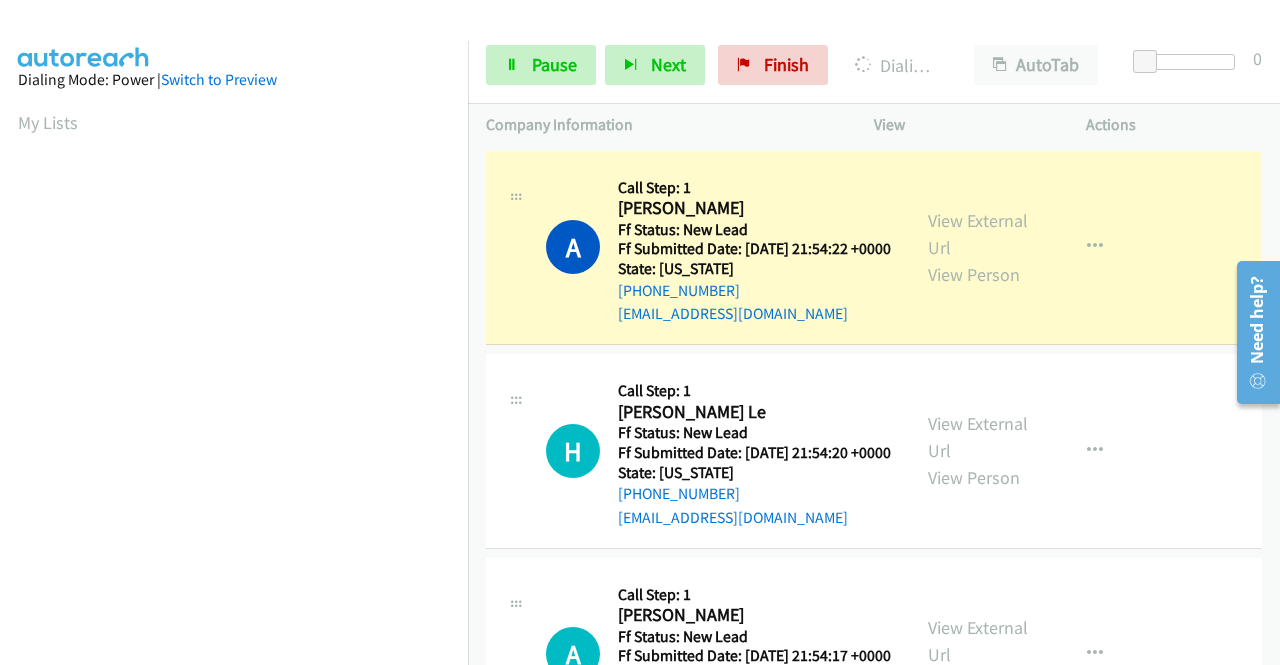 scroll, scrollTop: 456, scrollLeft: 0, axis: vertical 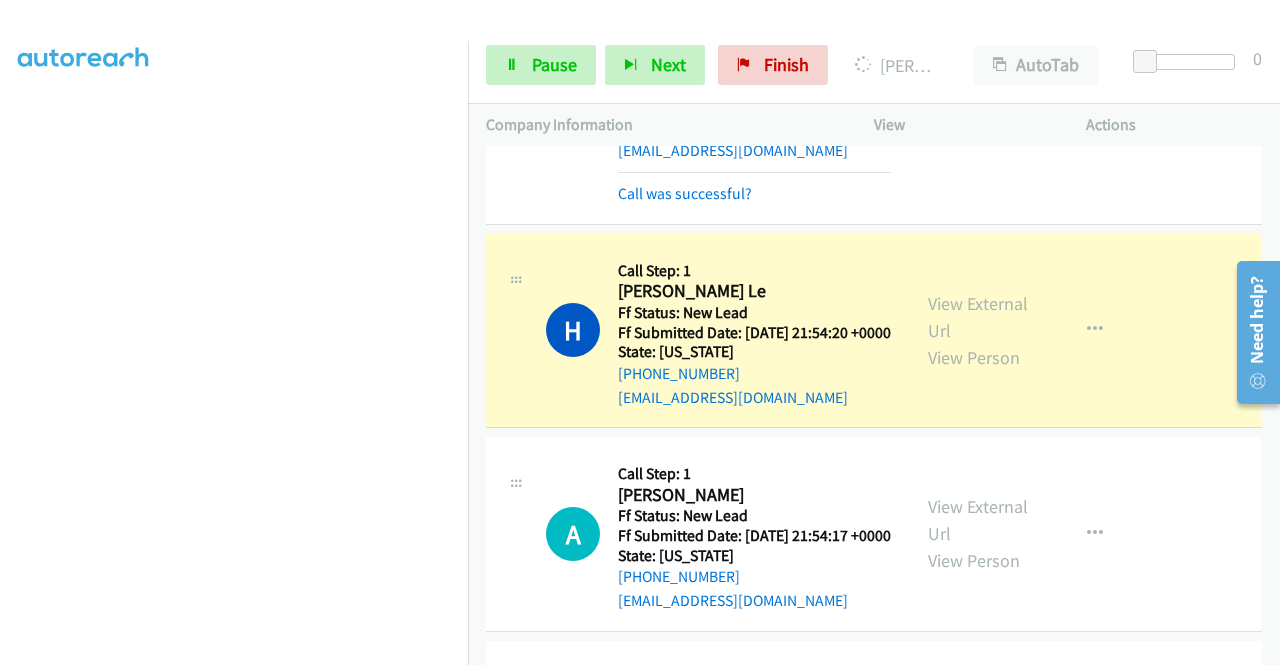 click on "View External Url
View Person" at bounding box center (980, 330) 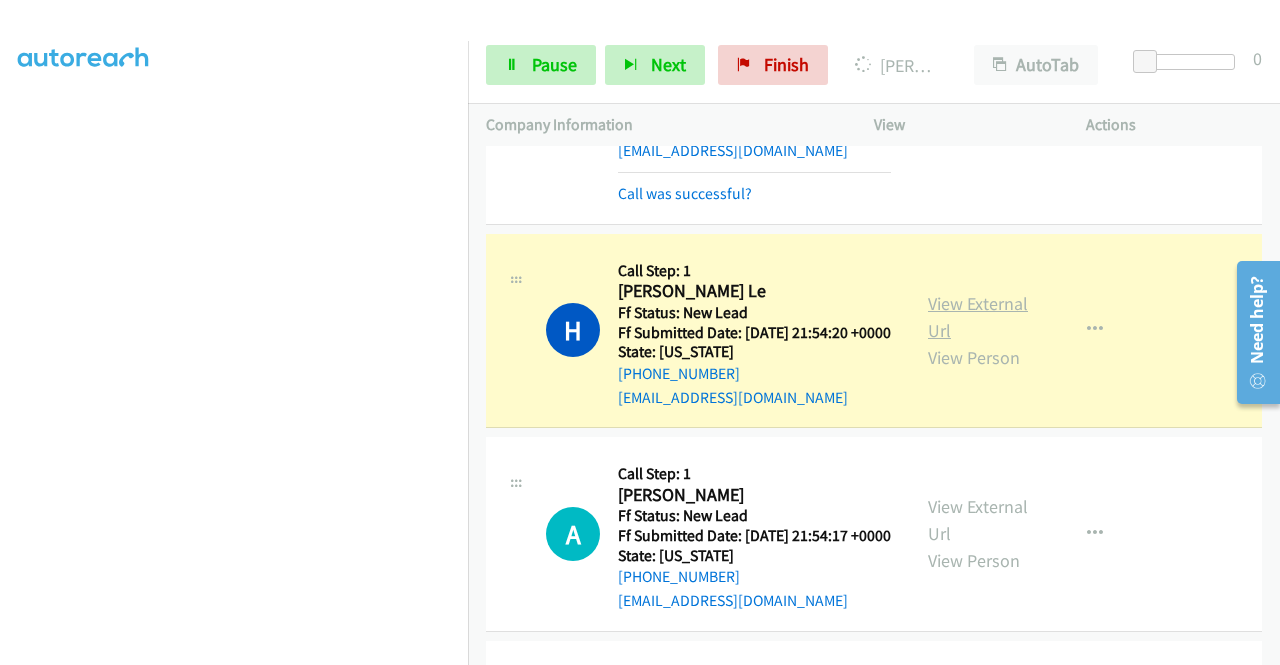 click on "View External Url" at bounding box center [978, 317] 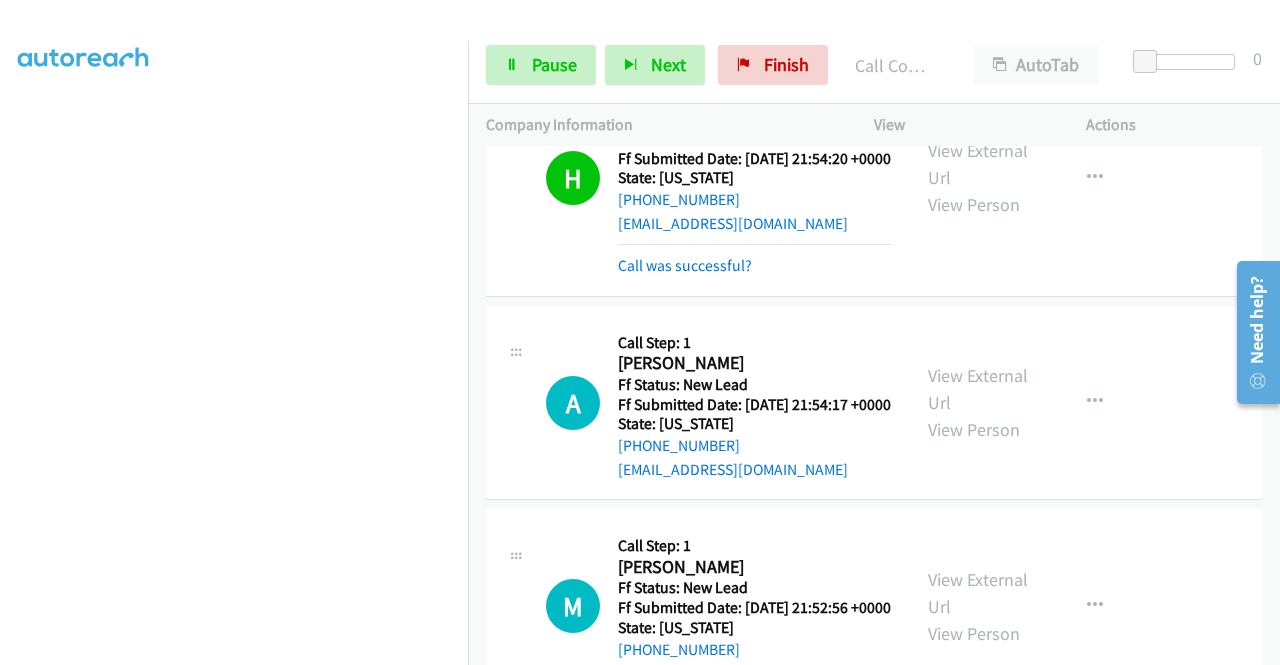 scroll, scrollTop: 377, scrollLeft: 0, axis: vertical 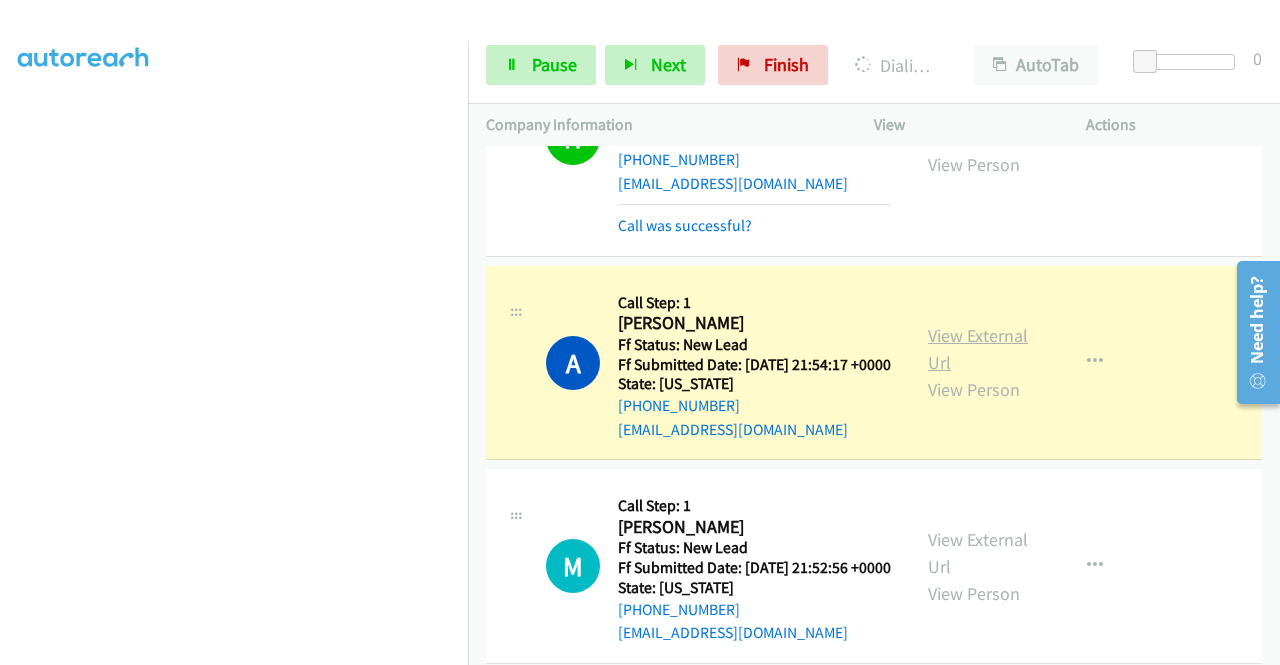 click on "View External Url" at bounding box center (978, 349) 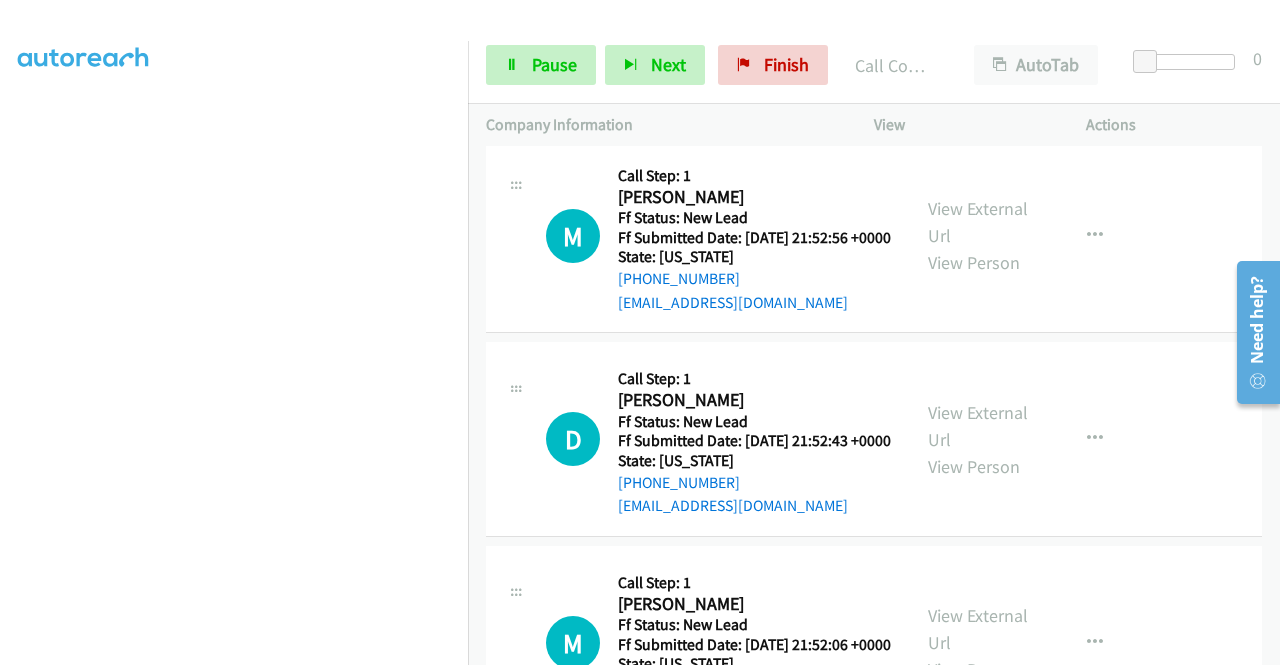 scroll, scrollTop: 803, scrollLeft: 0, axis: vertical 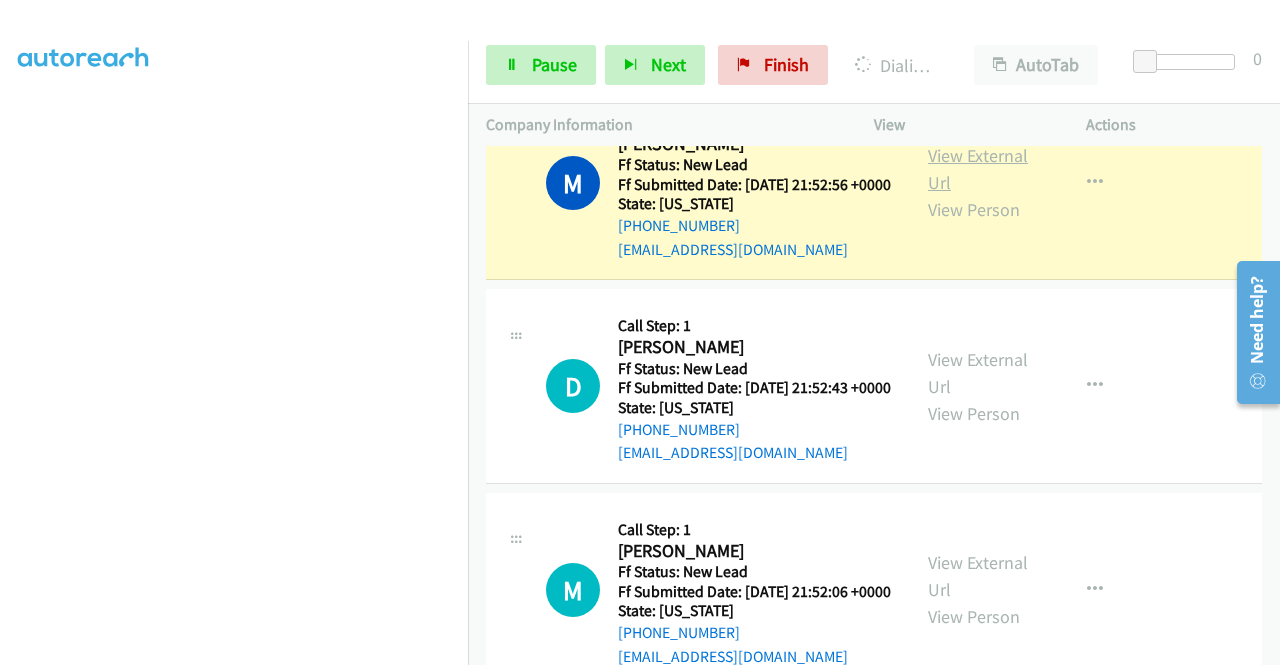 click on "View External Url" at bounding box center (978, 169) 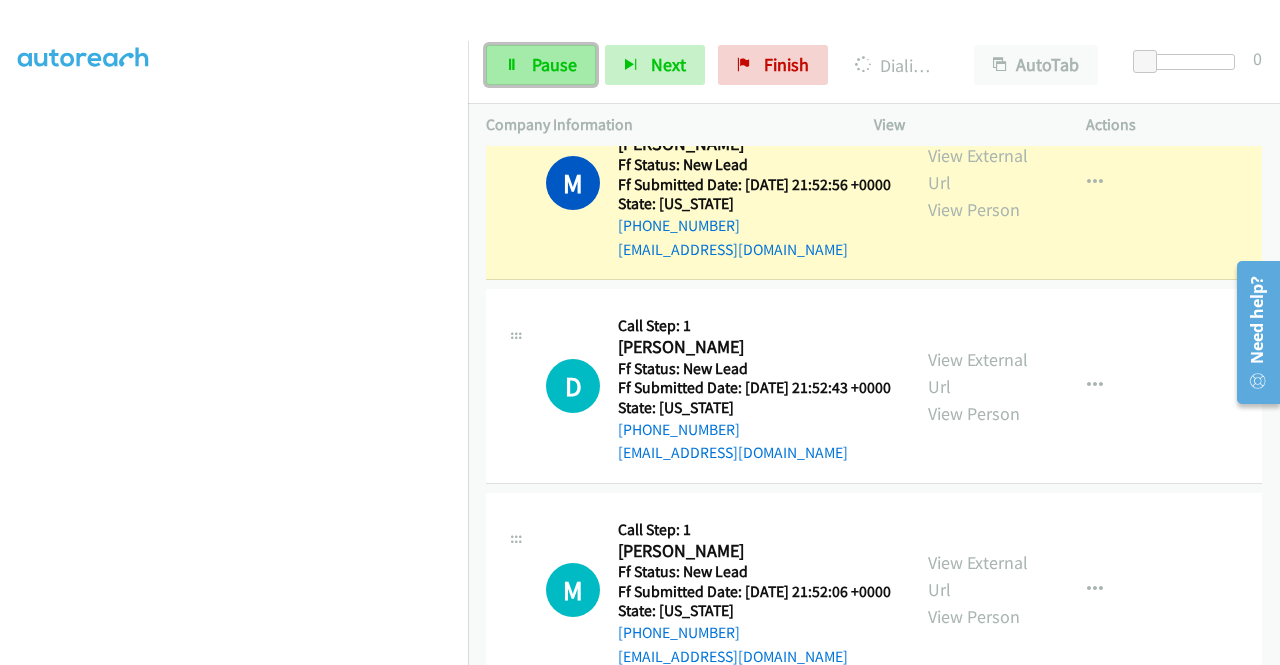 click on "Pause" at bounding box center [554, 64] 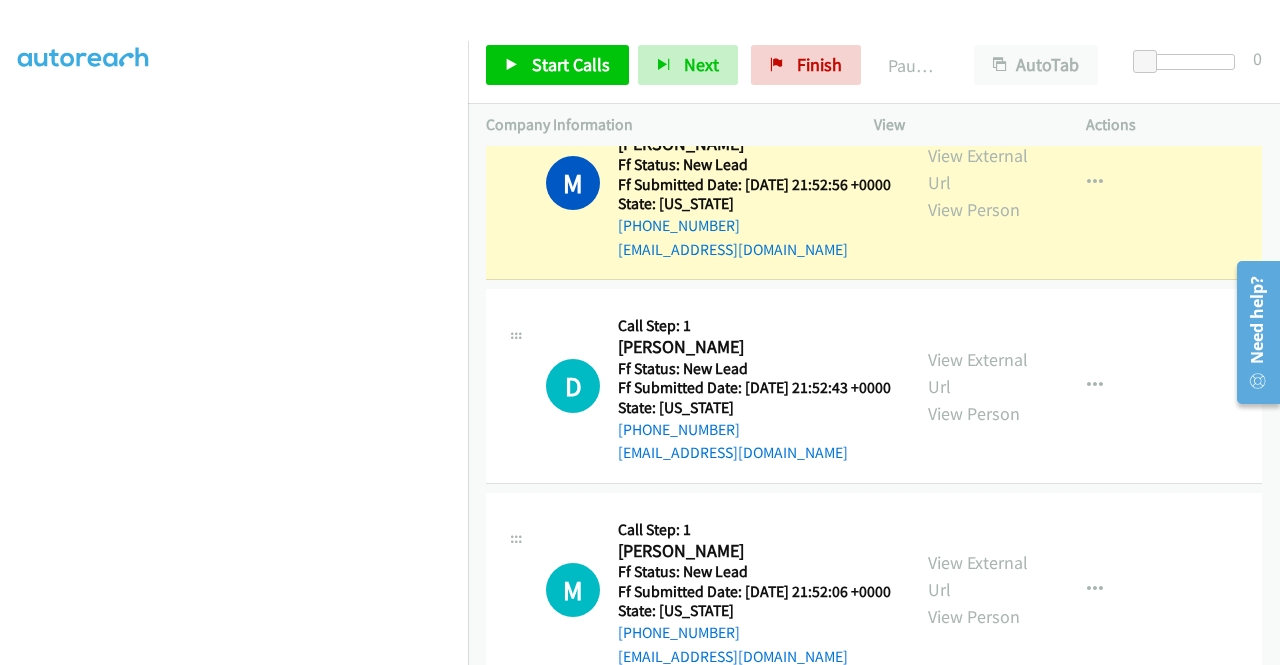 scroll, scrollTop: 0, scrollLeft: 0, axis: both 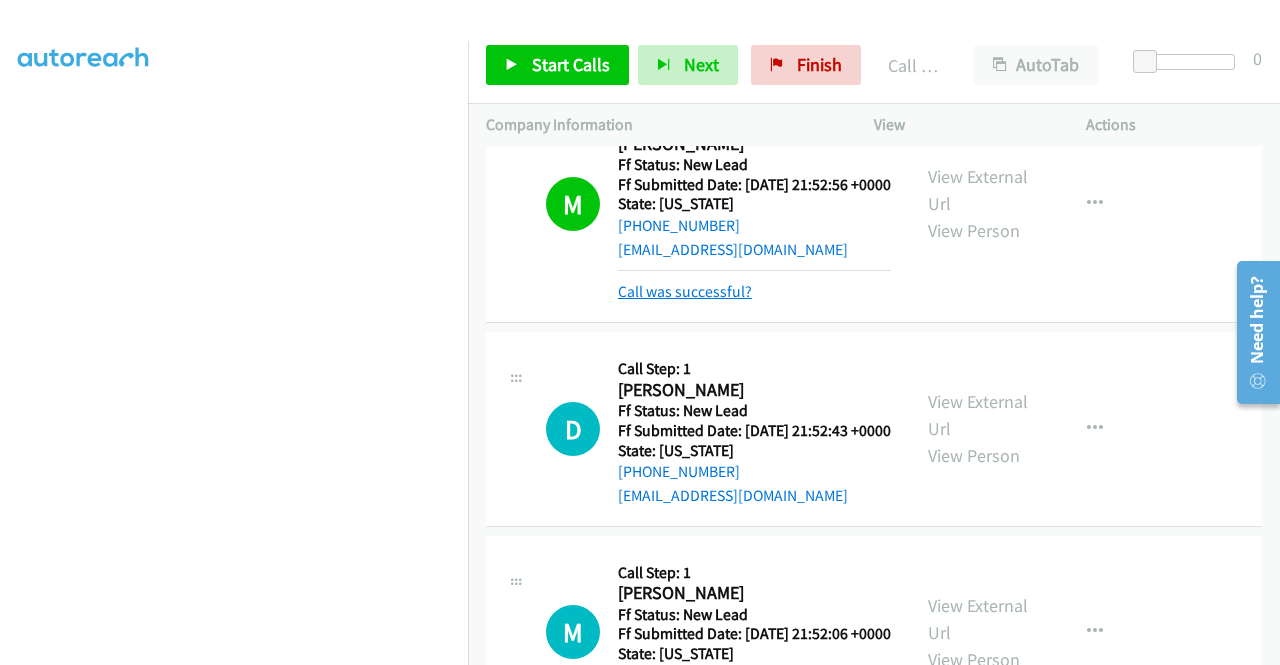 click on "Call was successful?" at bounding box center (685, 291) 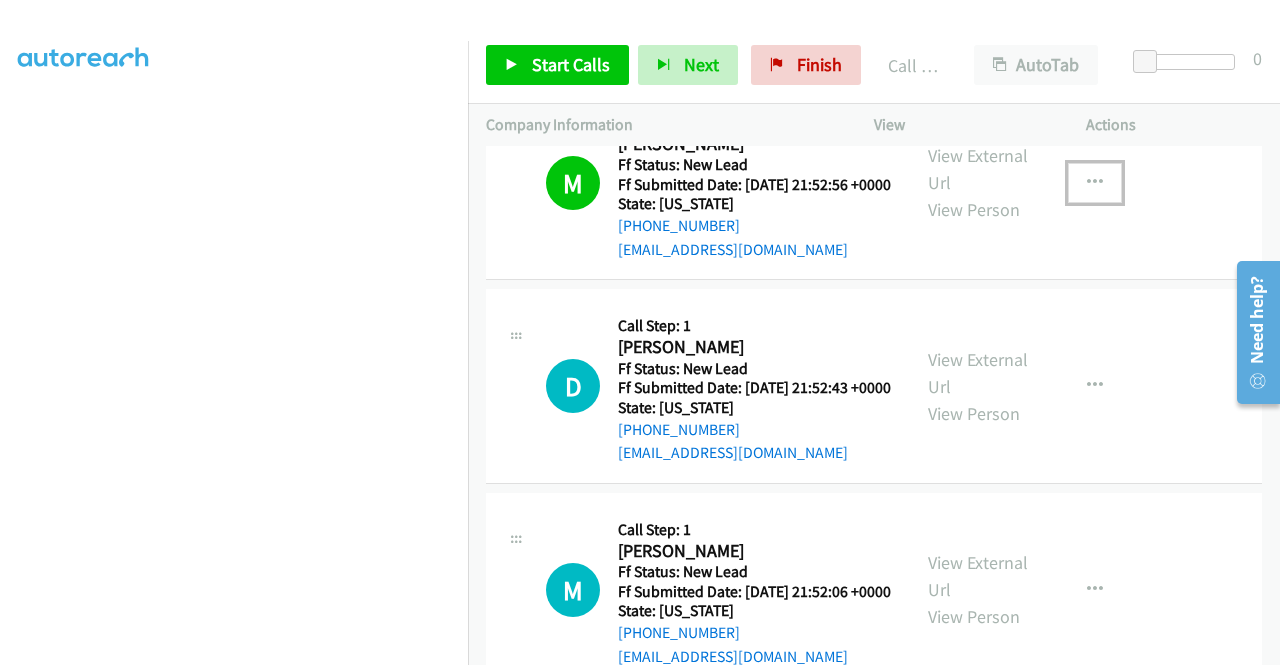 click at bounding box center (1095, 183) 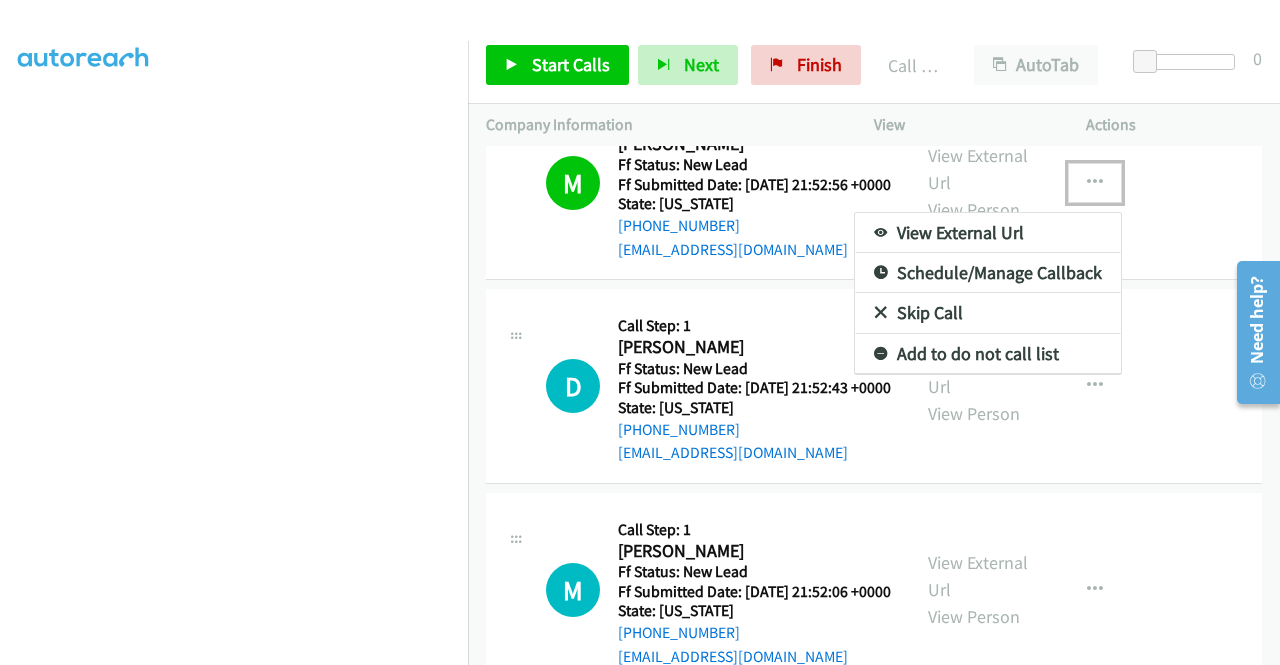 click on "Add to do not call list" at bounding box center (988, 354) 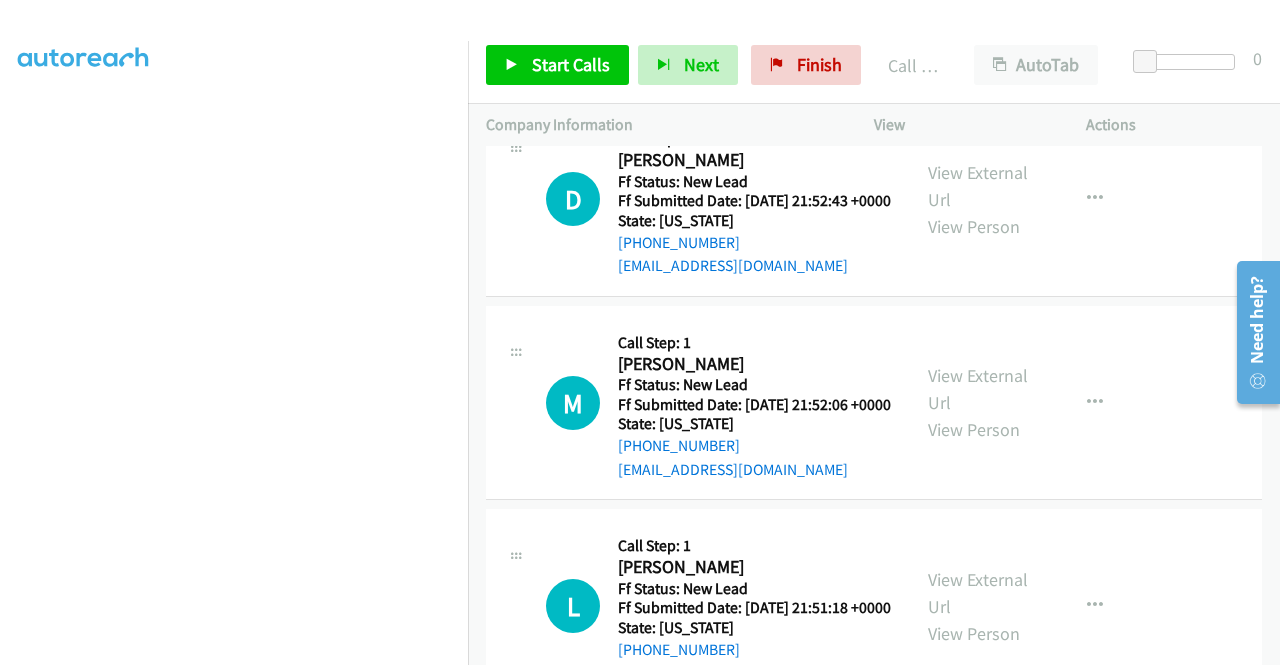 scroll, scrollTop: 1003, scrollLeft: 0, axis: vertical 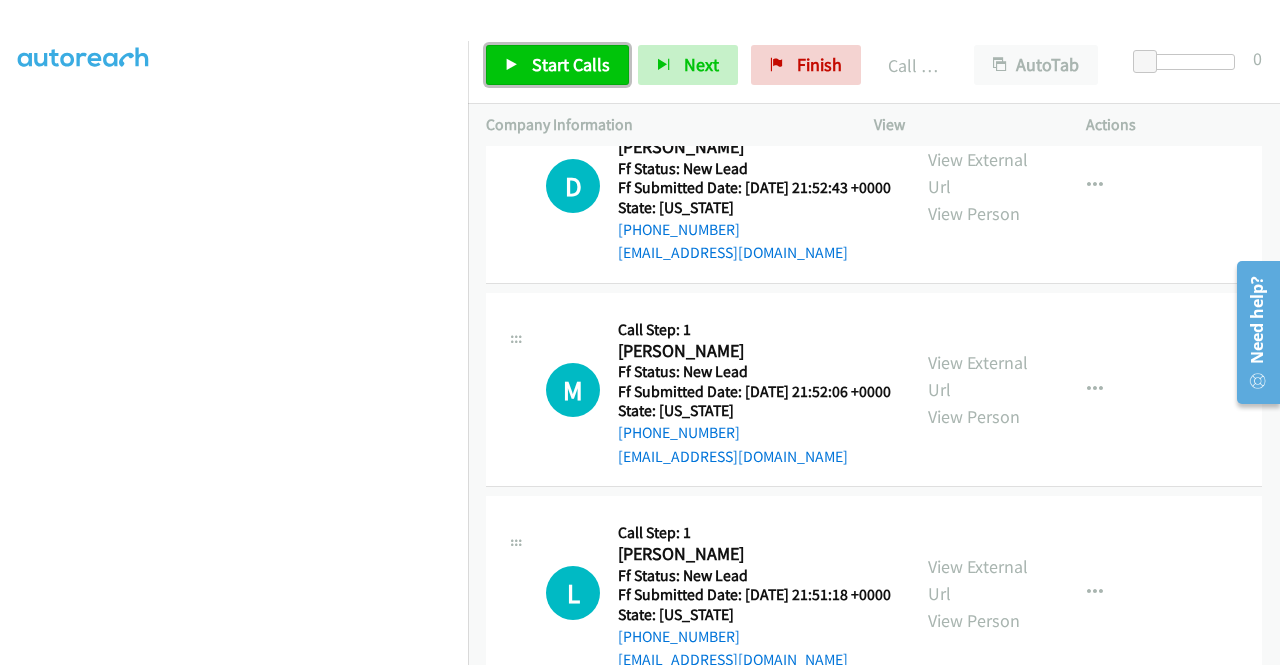 click on "Start Calls" at bounding box center [557, 65] 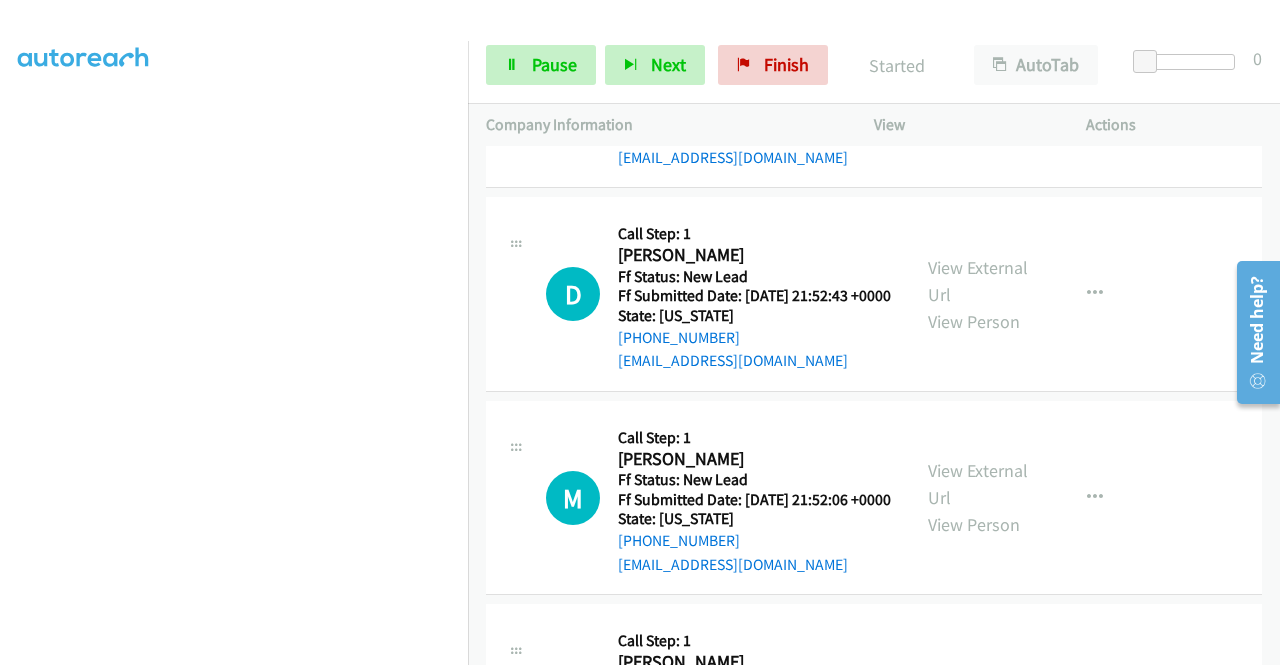 scroll, scrollTop: 925, scrollLeft: 0, axis: vertical 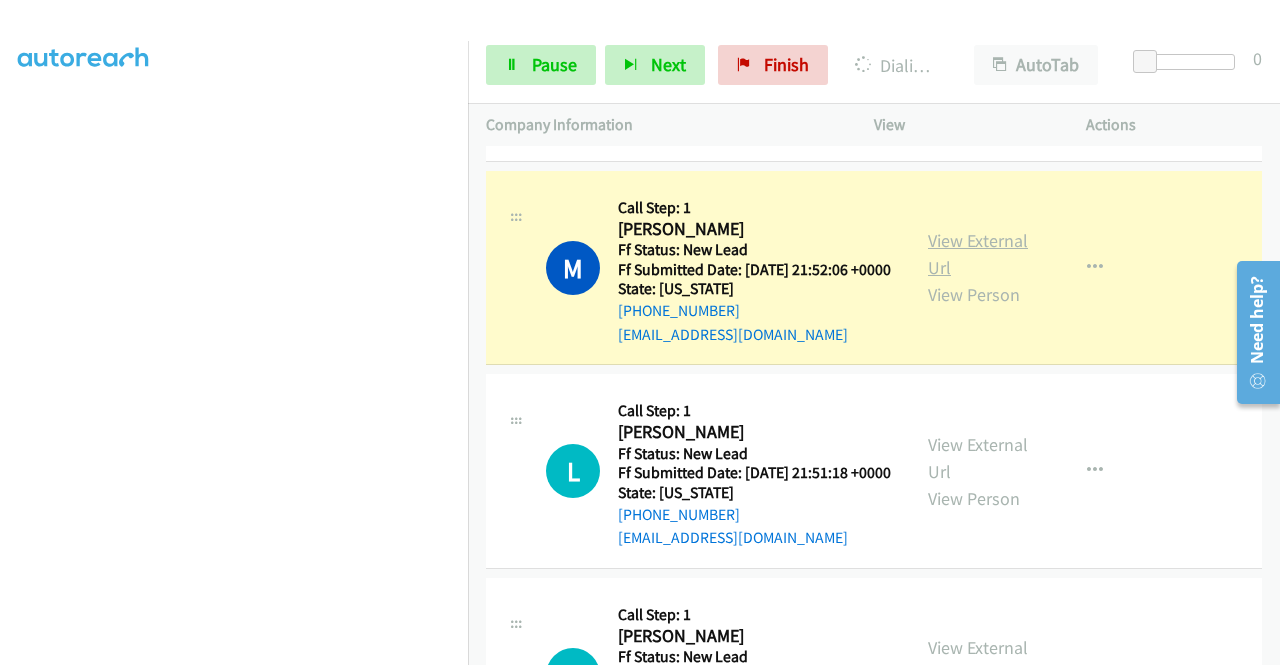 click on "View External Url" at bounding box center [978, 254] 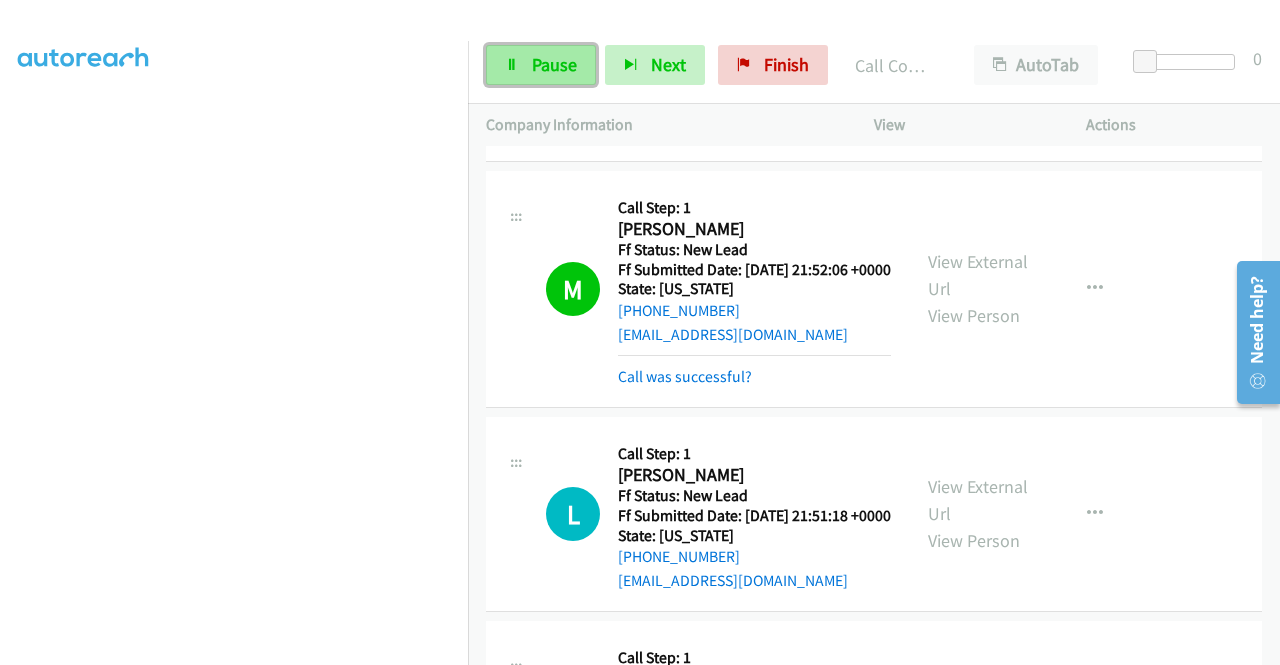 click on "Pause" at bounding box center (541, 65) 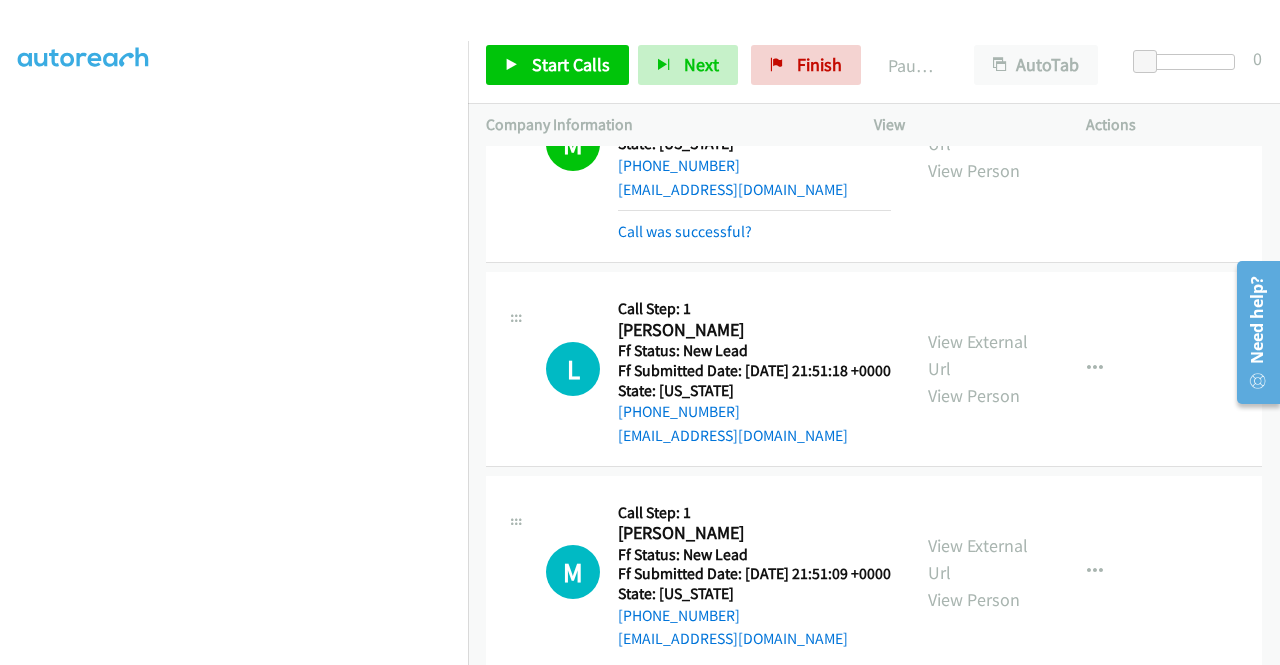 scroll, scrollTop: 1372, scrollLeft: 0, axis: vertical 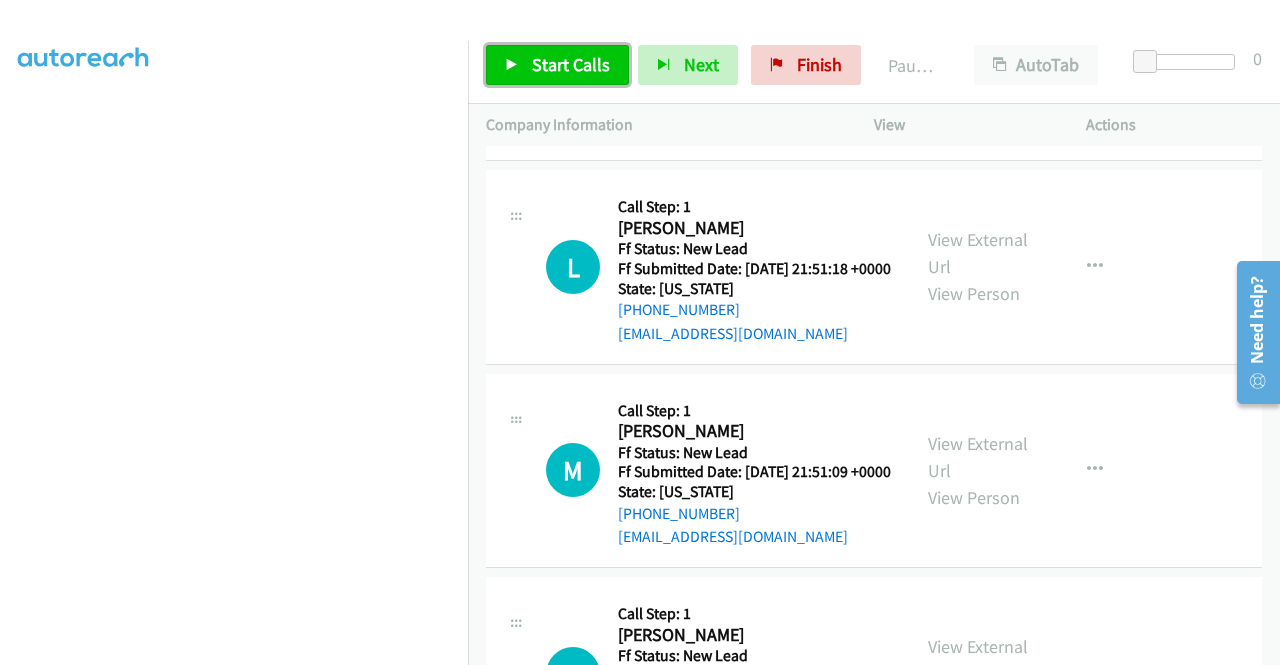 click on "Start Calls" at bounding box center [571, 64] 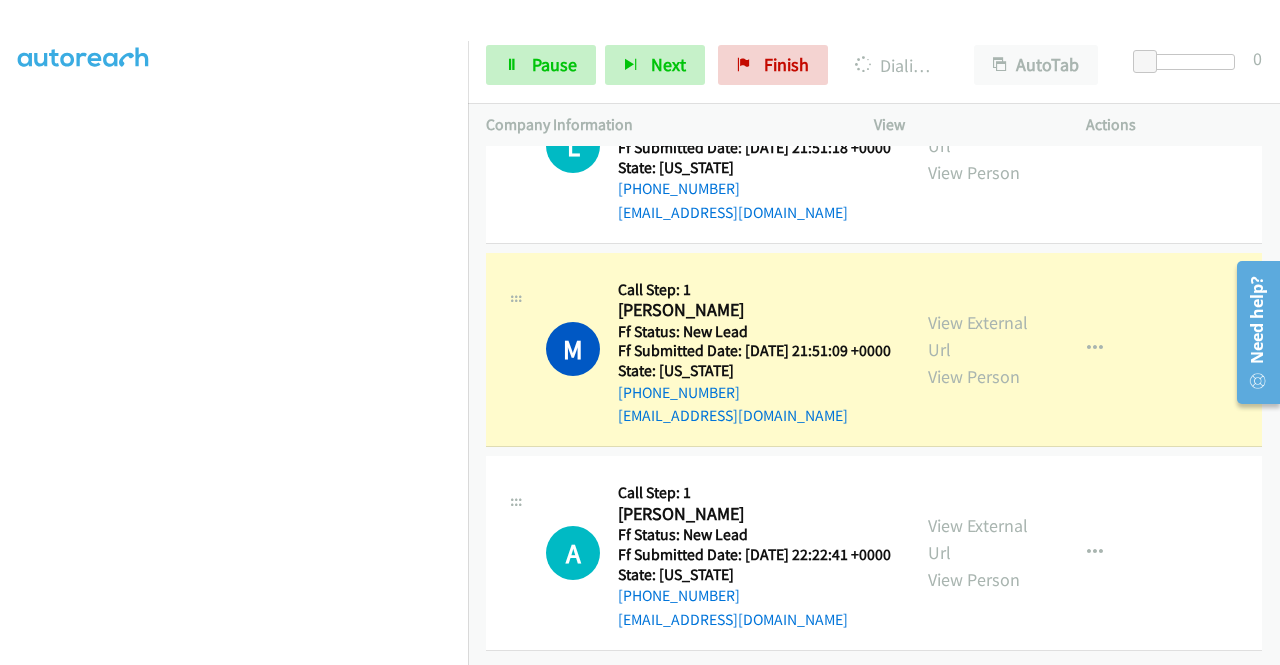 scroll, scrollTop: 1652, scrollLeft: 0, axis: vertical 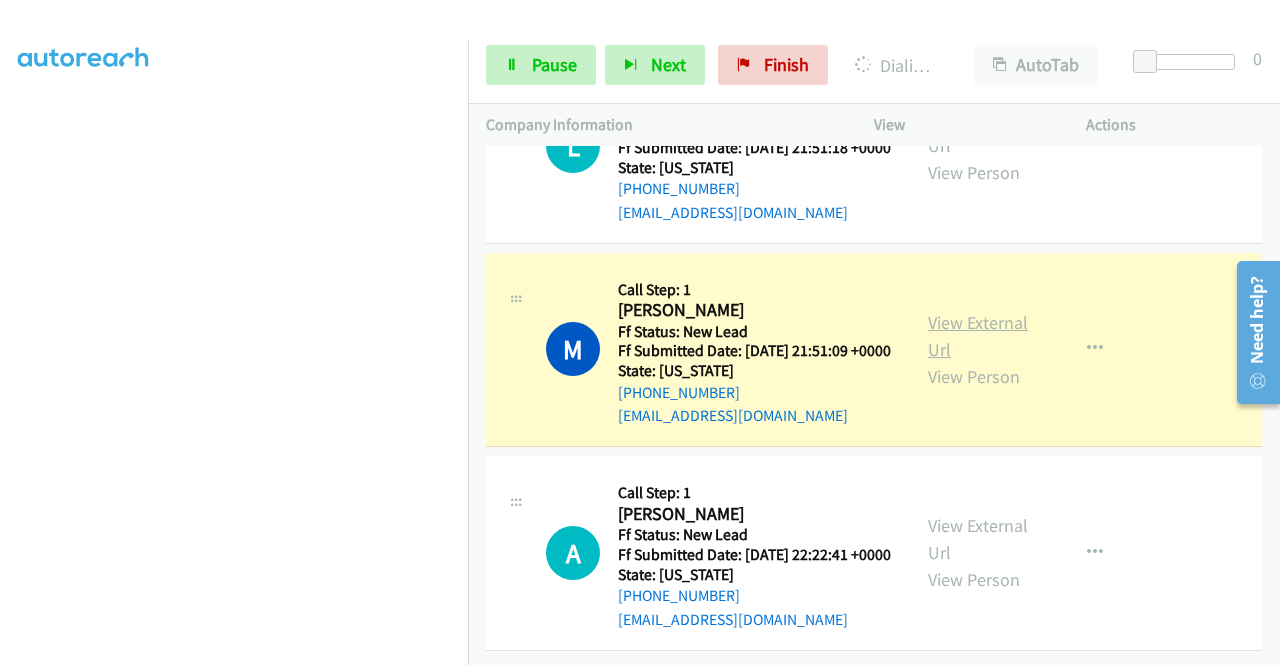 click on "View External Url" at bounding box center (978, 336) 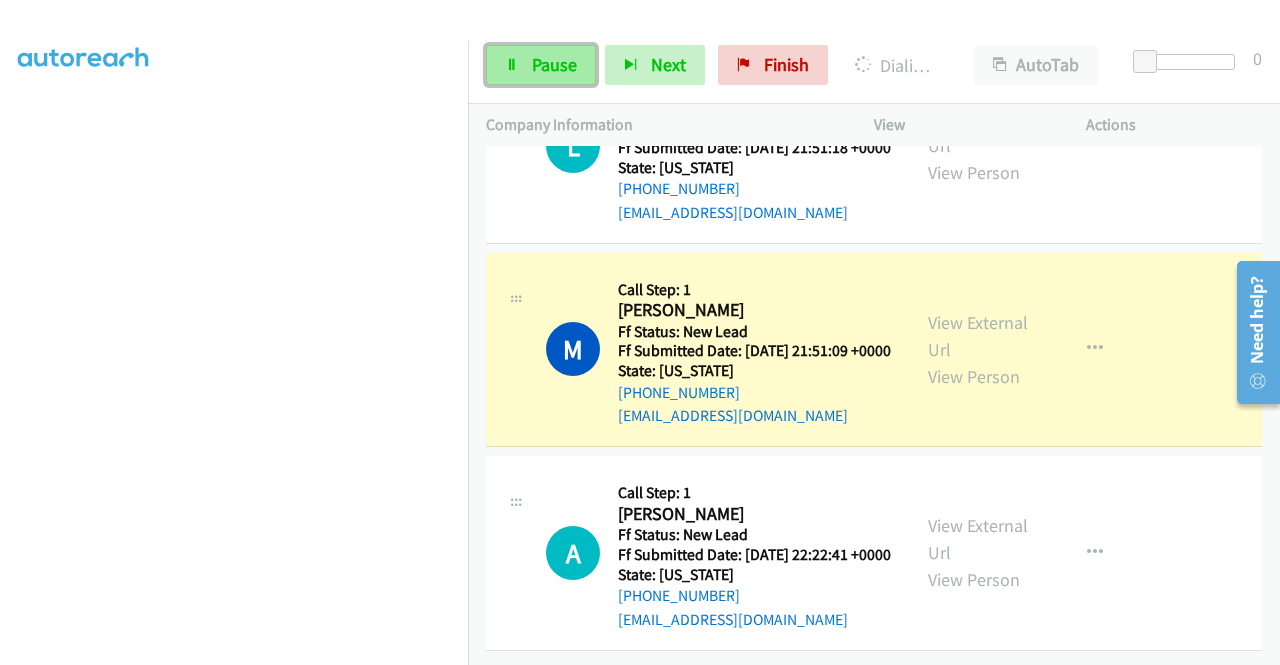 click on "Pause" at bounding box center [541, 65] 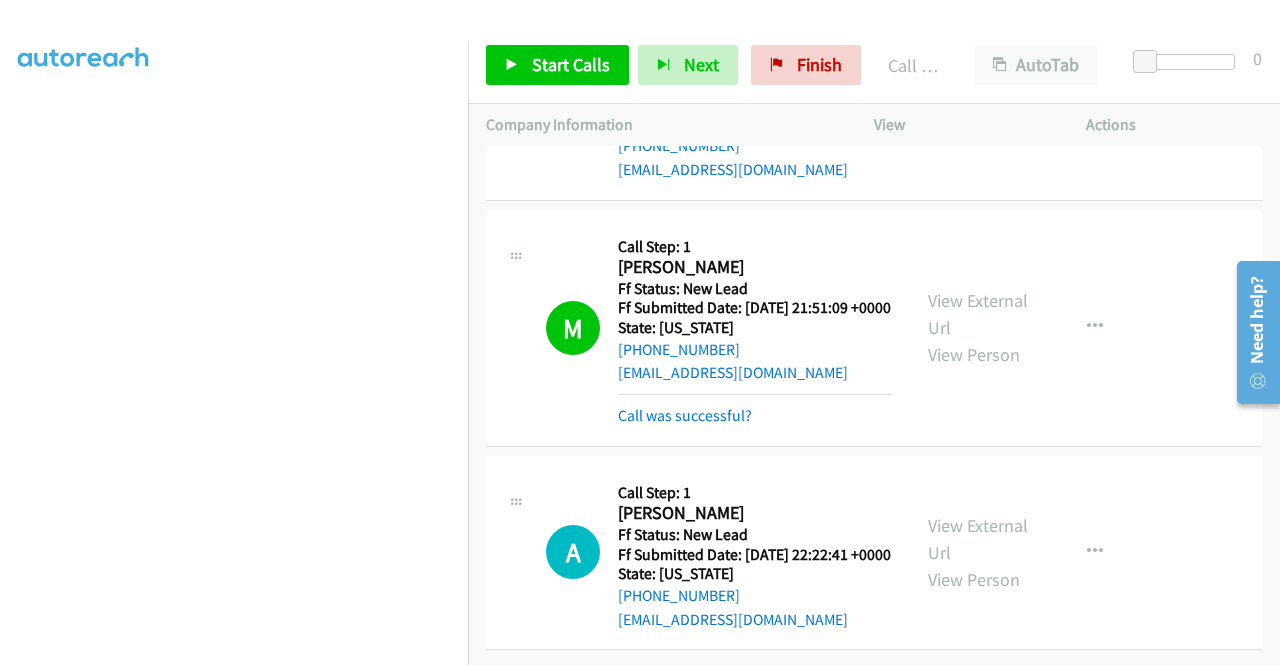 scroll, scrollTop: 1723, scrollLeft: 0, axis: vertical 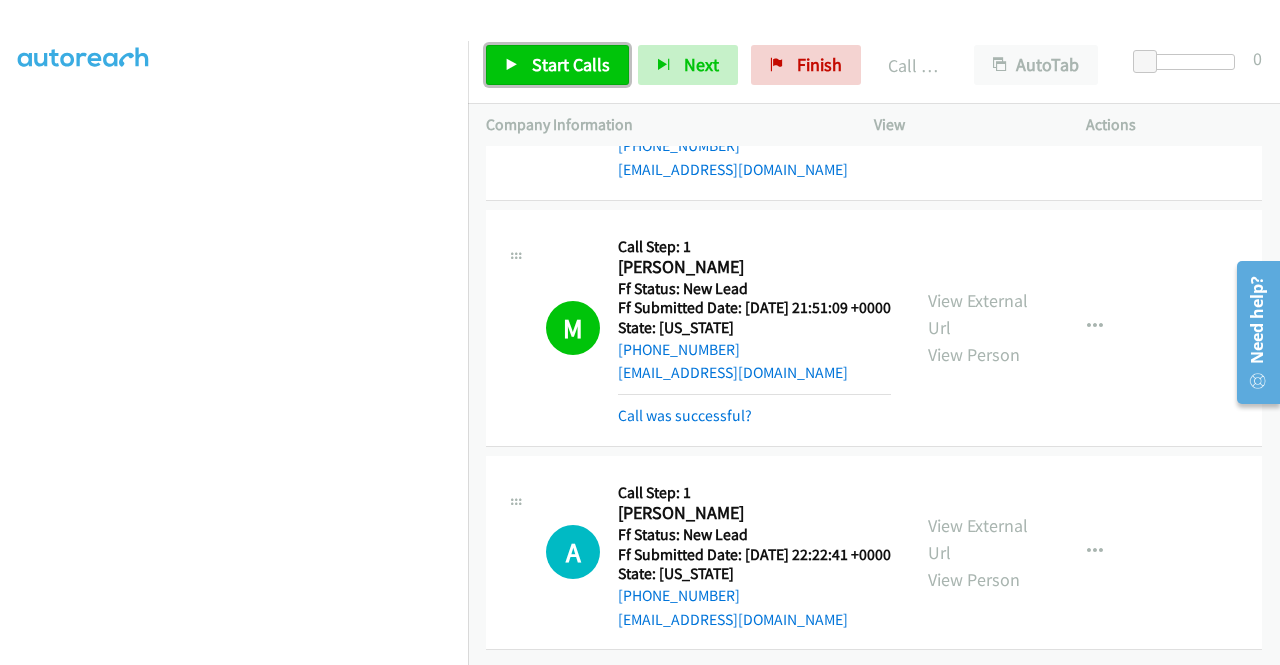 click on "Start Calls" at bounding box center (571, 64) 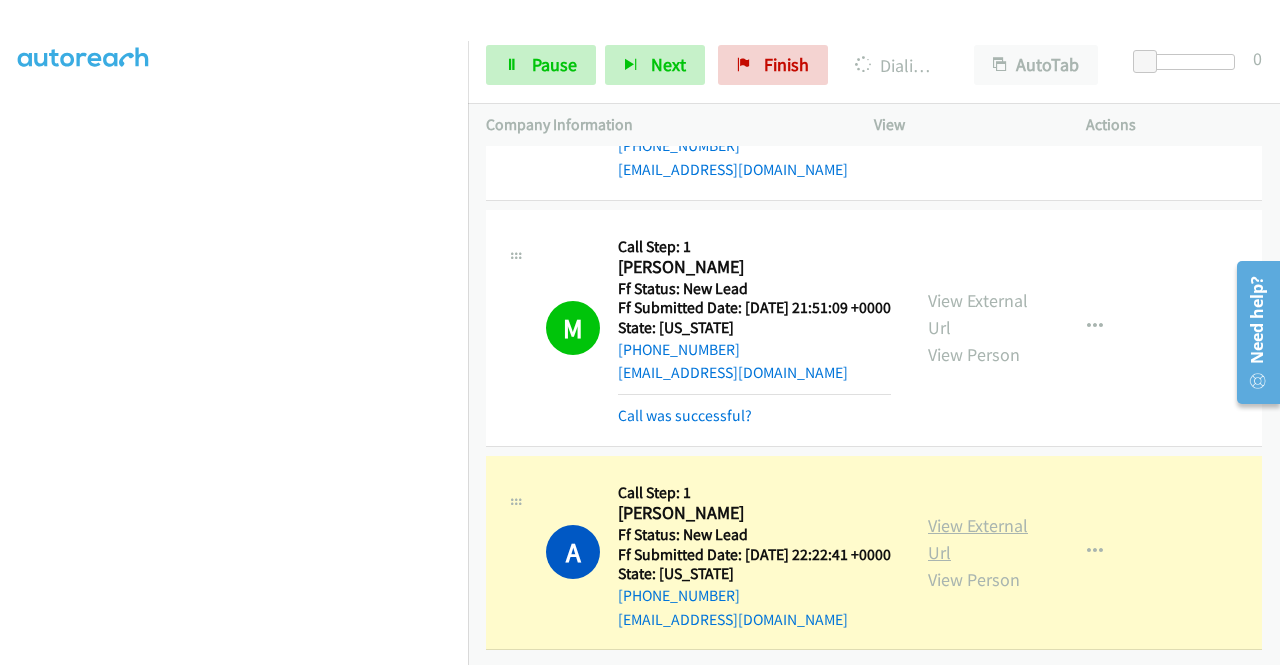 click on "View External Url" at bounding box center [978, 539] 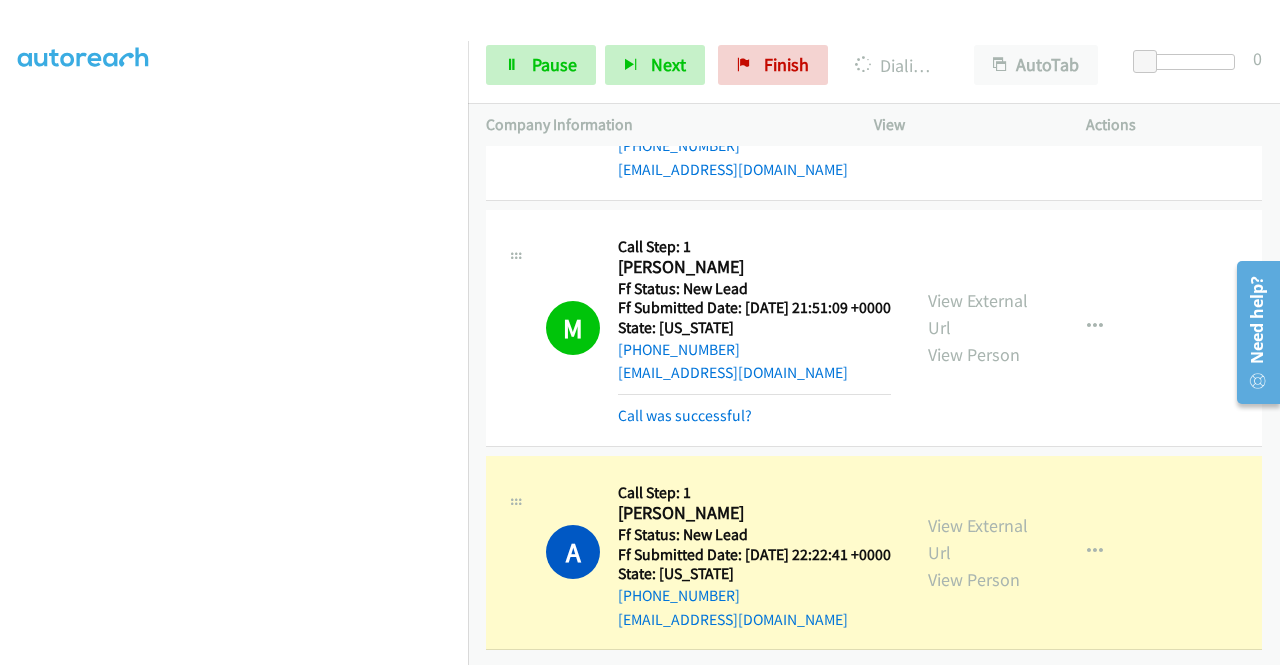 scroll, scrollTop: 0, scrollLeft: 0, axis: both 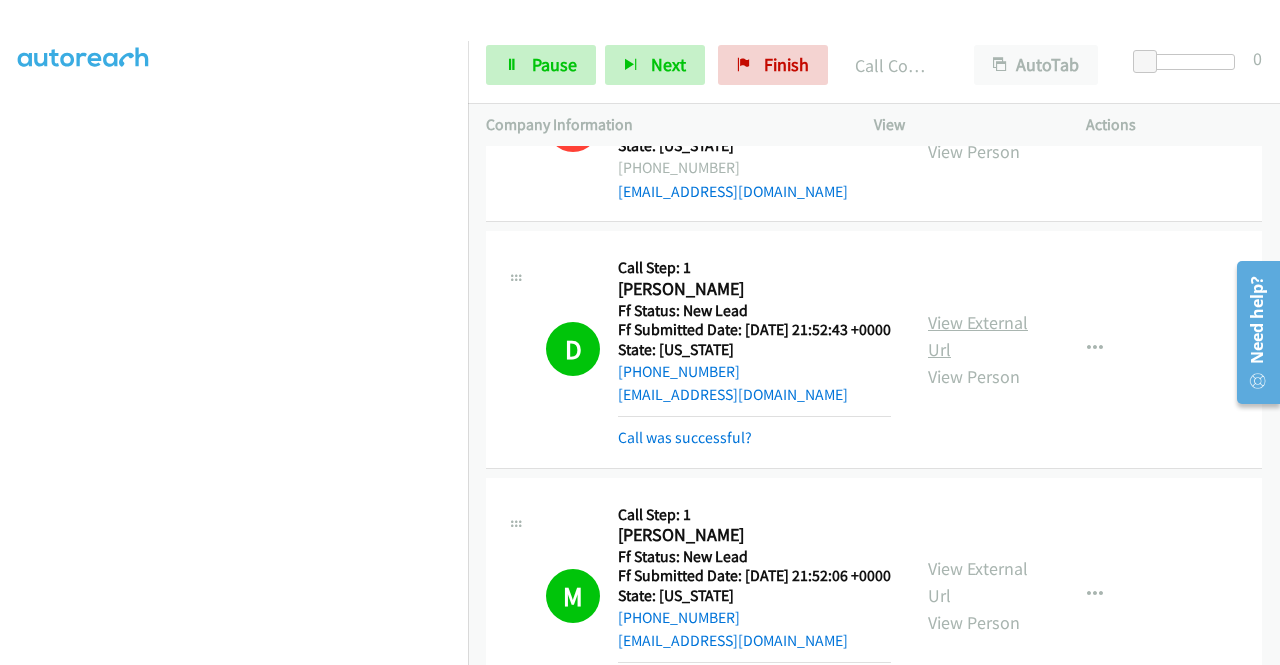 click on "View External Url" at bounding box center [978, 336] 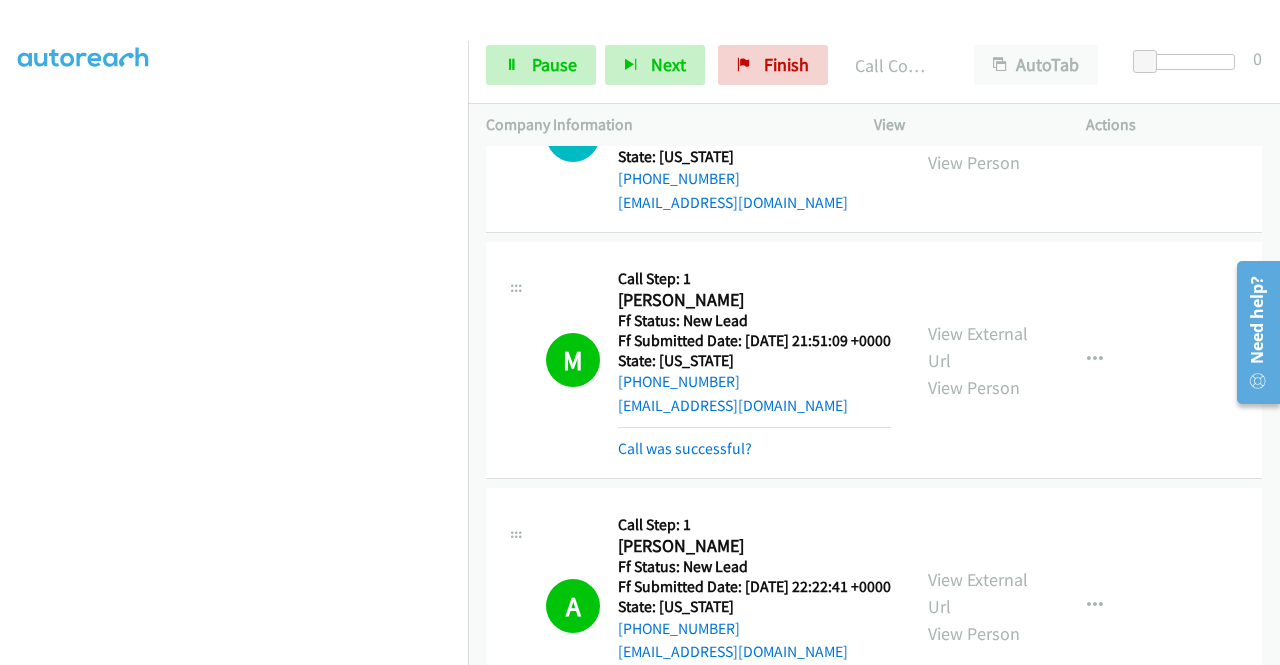 scroll, scrollTop: 1491, scrollLeft: 0, axis: vertical 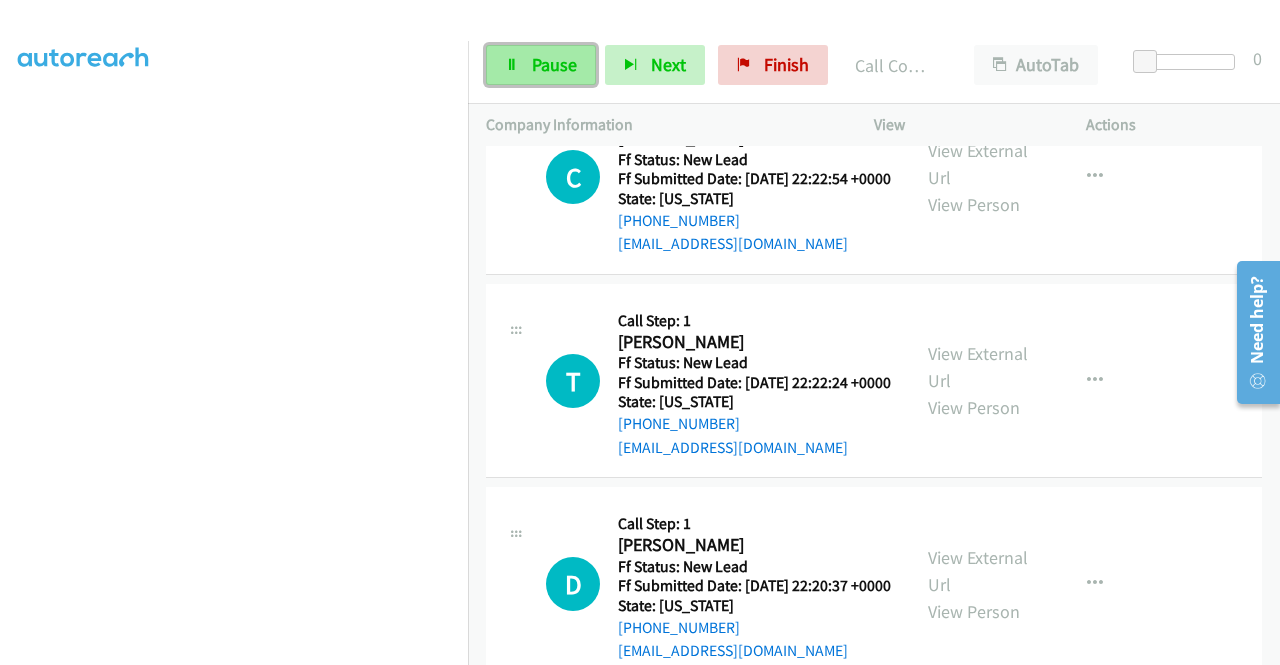 click on "Pause" at bounding box center [554, 64] 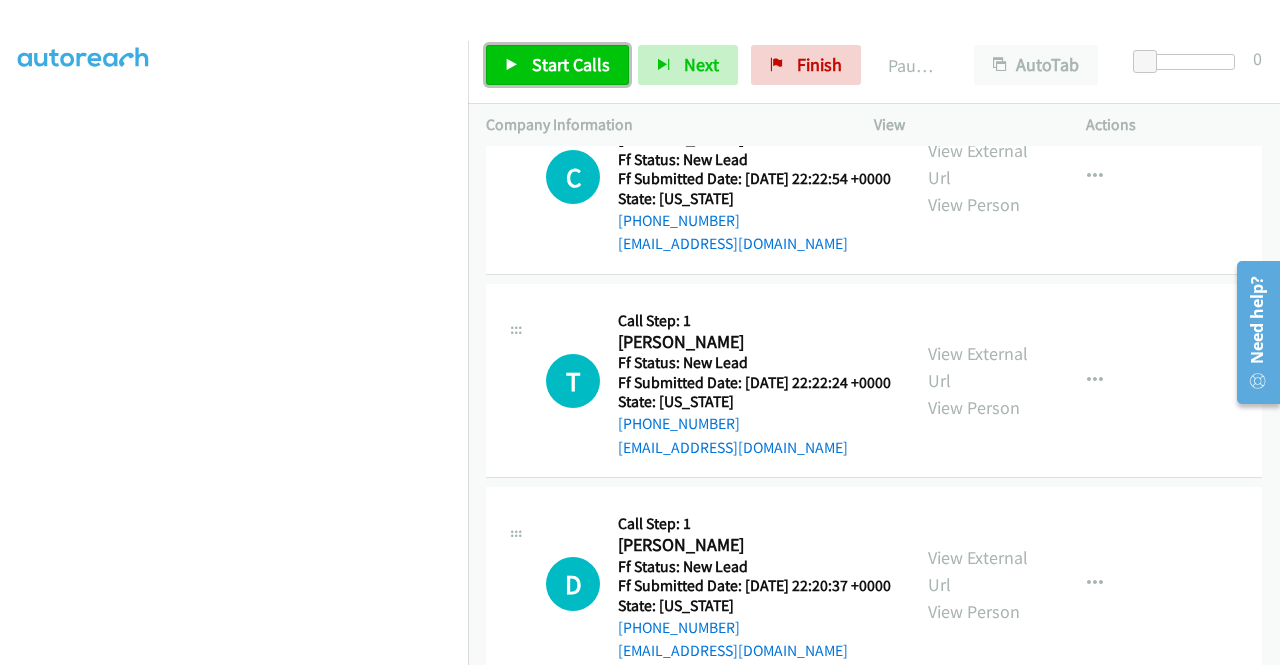click on "Start Calls" at bounding box center (571, 64) 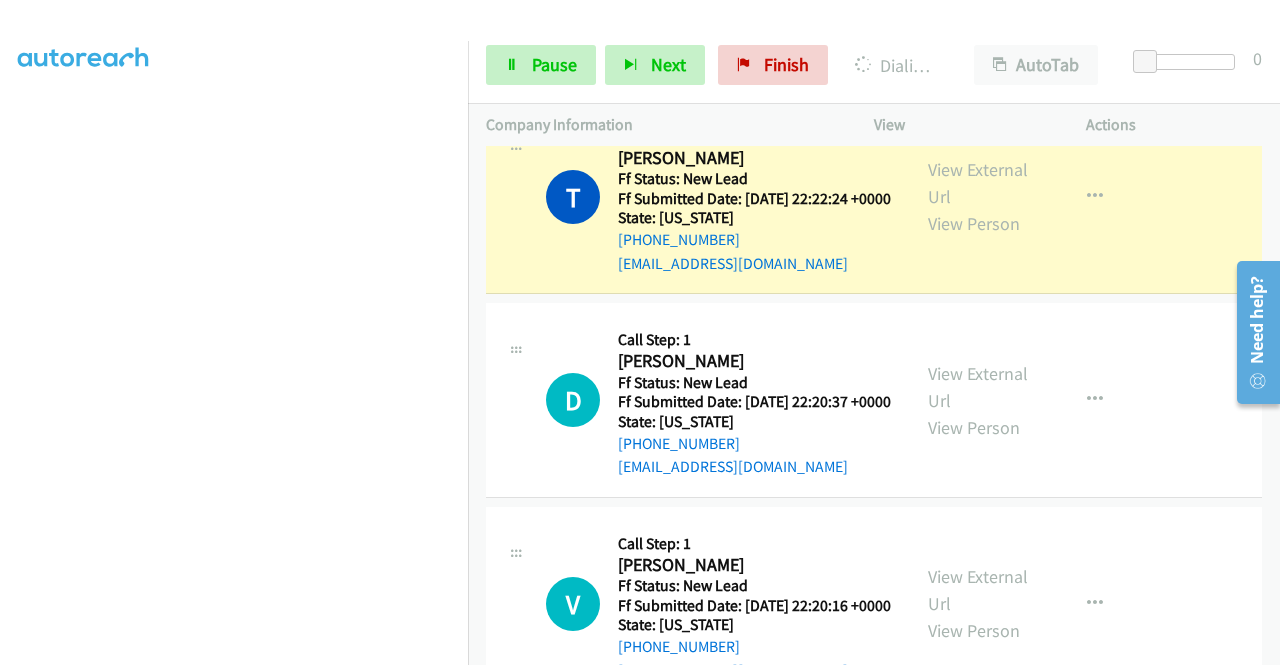 scroll, scrollTop: 2421, scrollLeft: 0, axis: vertical 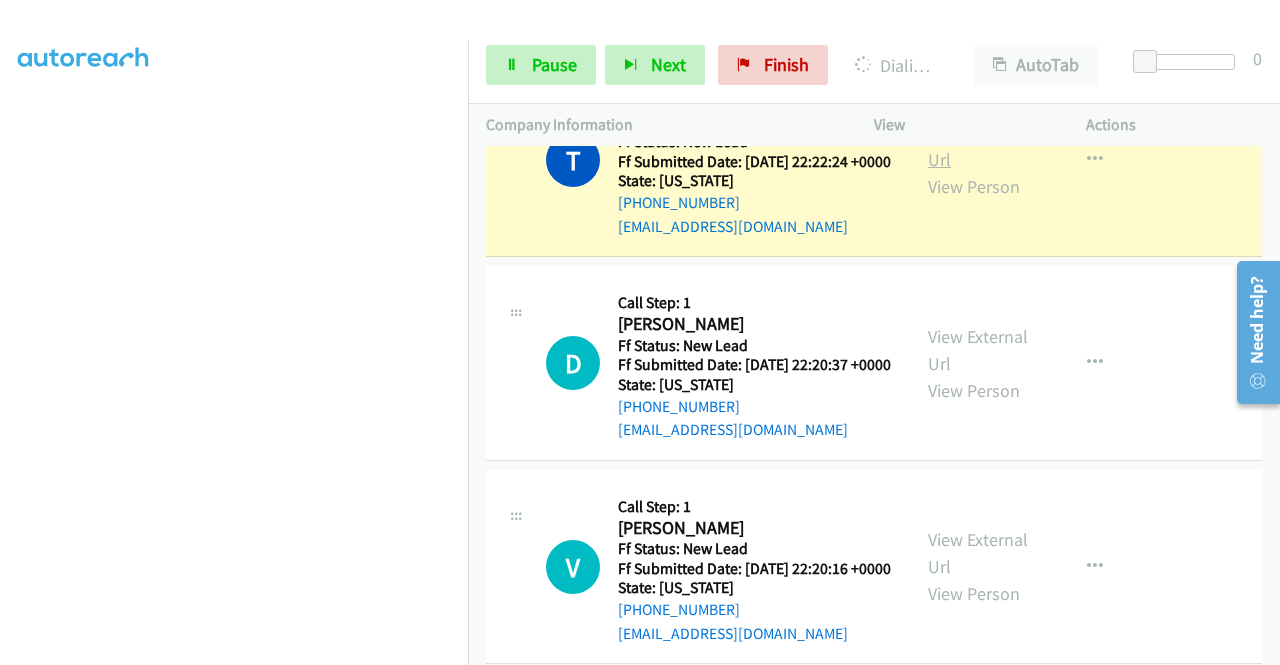 click on "View External Url" at bounding box center [978, 146] 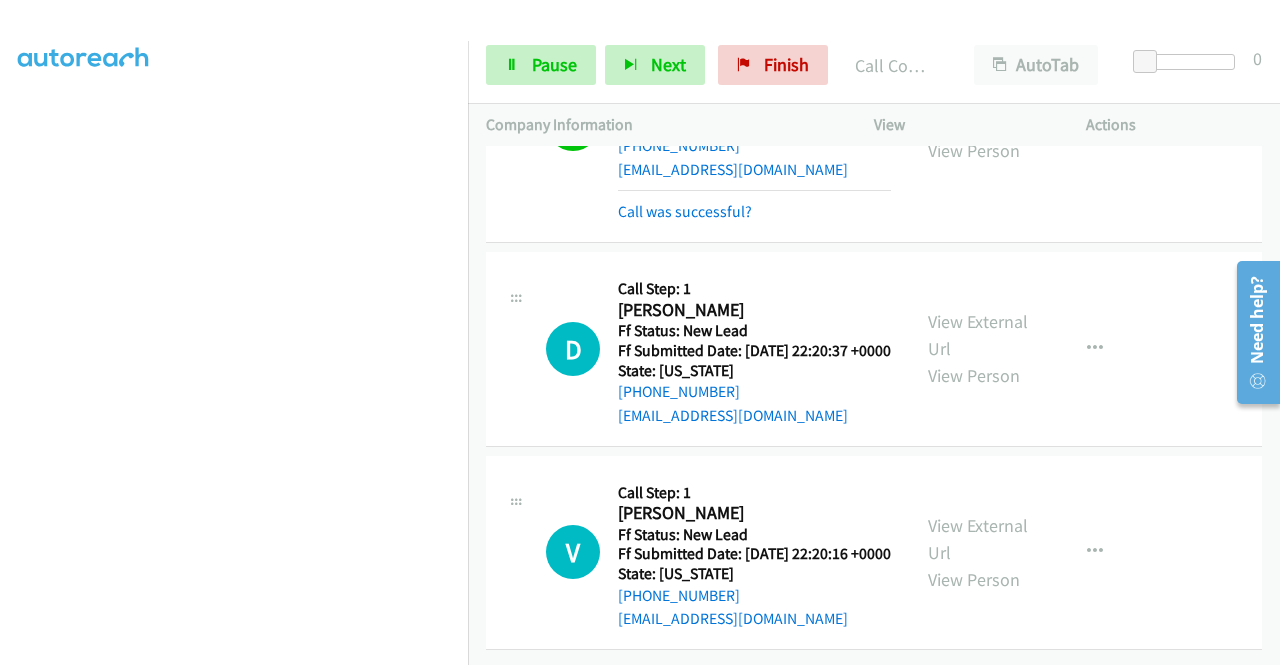 scroll, scrollTop: 2568, scrollLeft: 0, axis: vertical 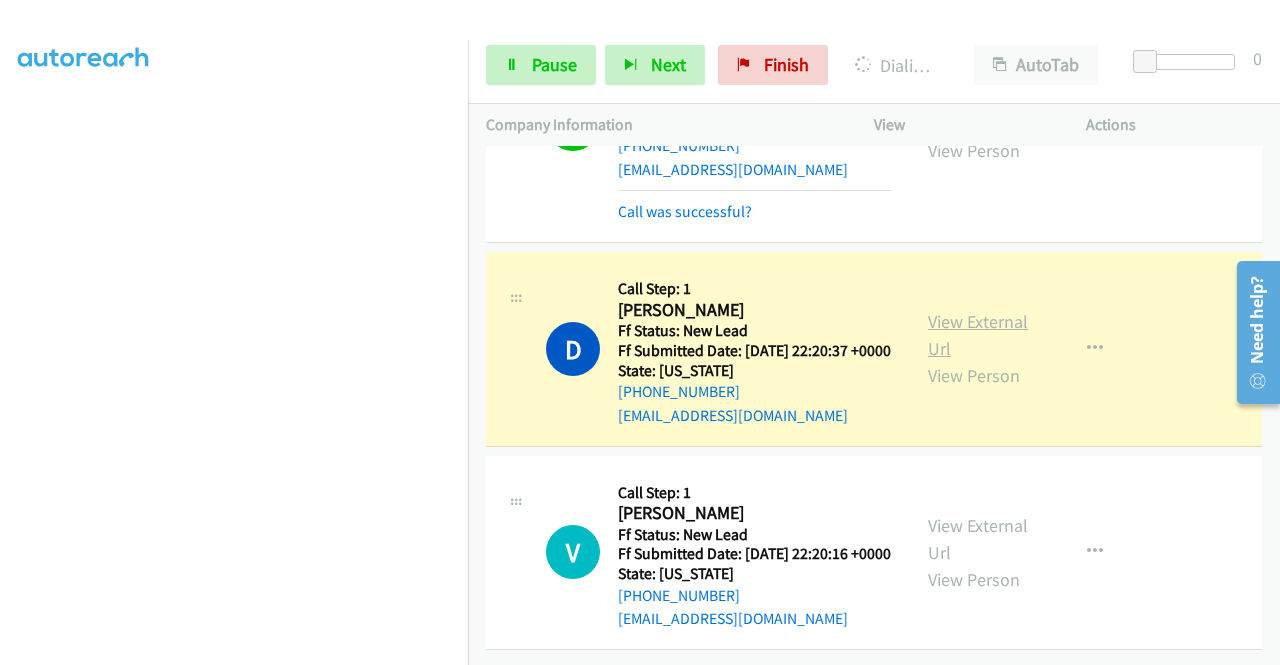 click on "View External Url" at bounding box center (978, 335) 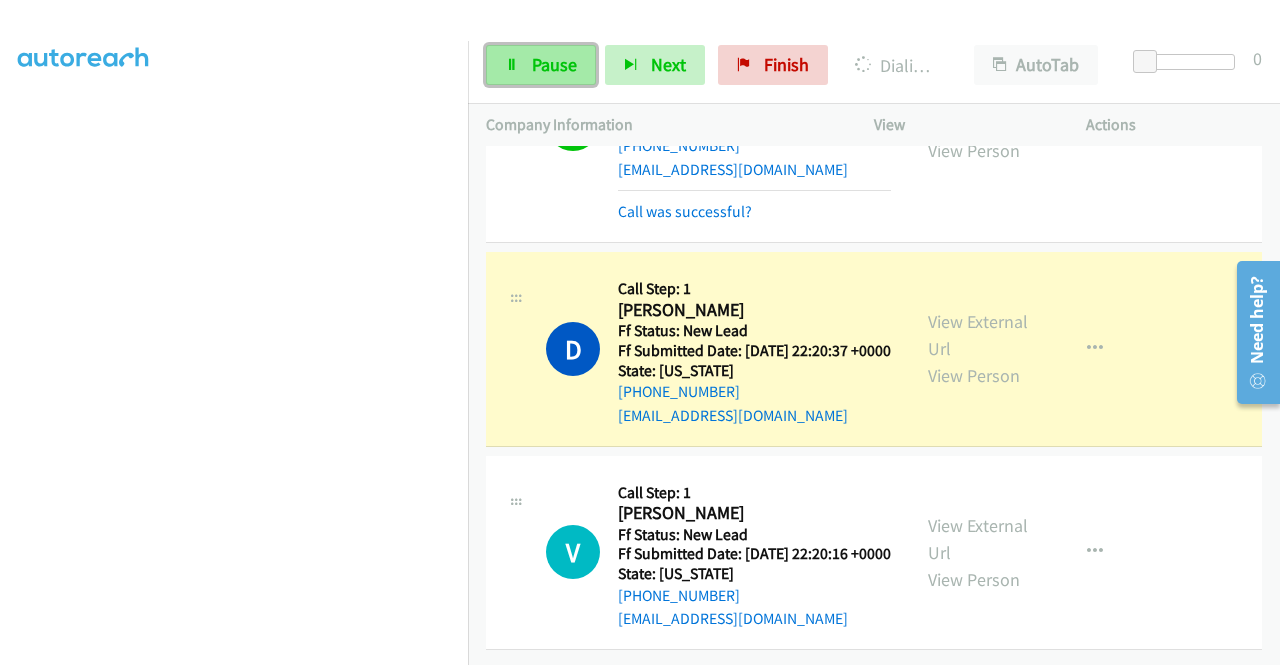 click on "Pause" at bounding box center [541, 65] 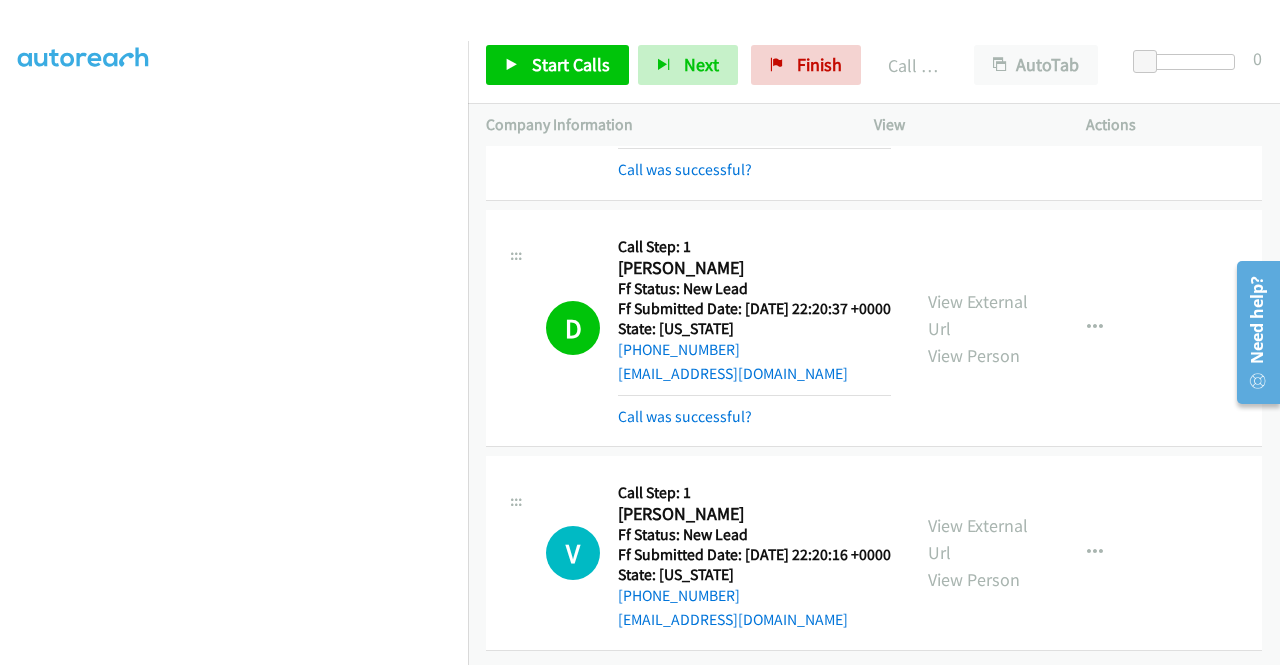 scroll, scrollTop: 2784, scrollLeft: 0, axis: vertical 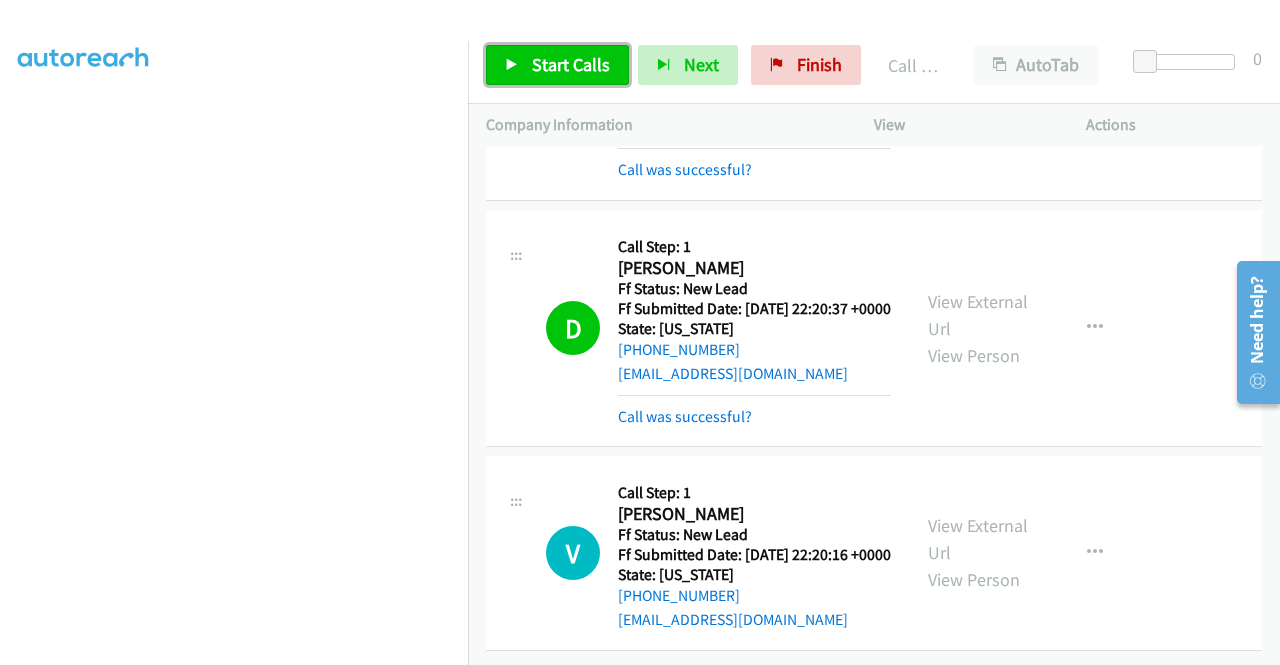 click on "Start Calls" at bounding box center [557, 65] 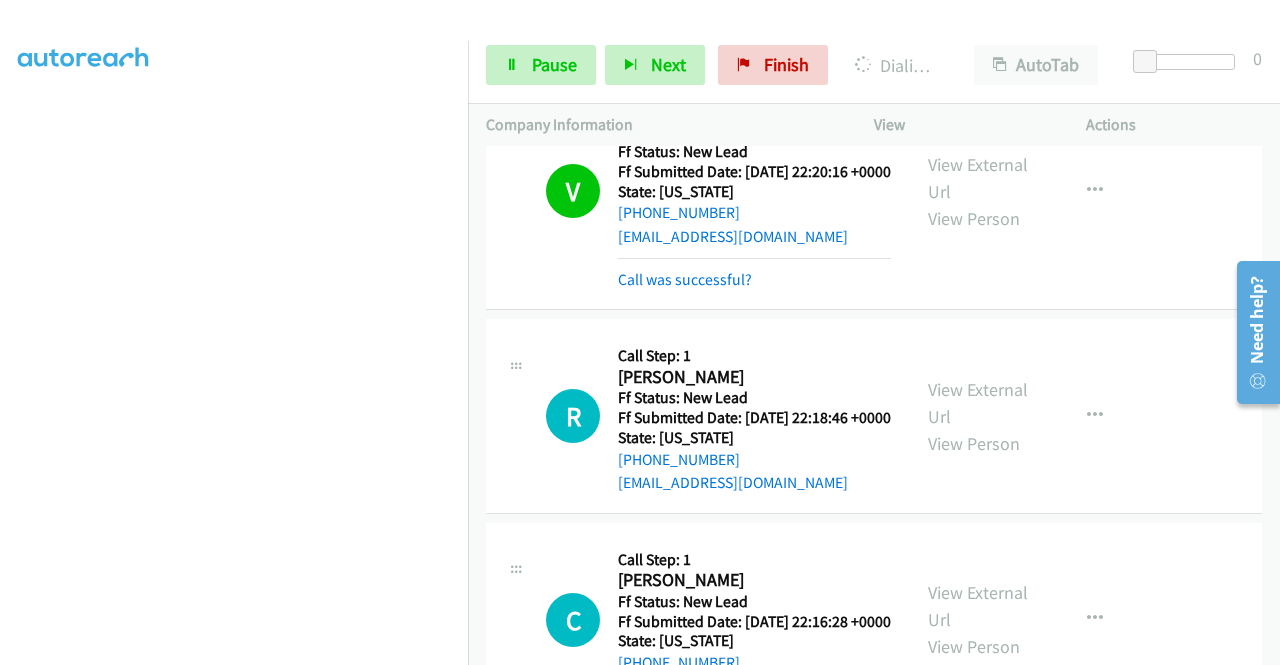 scroll, scrollTop: 2914, scrollLeft: 0, axis: vertical 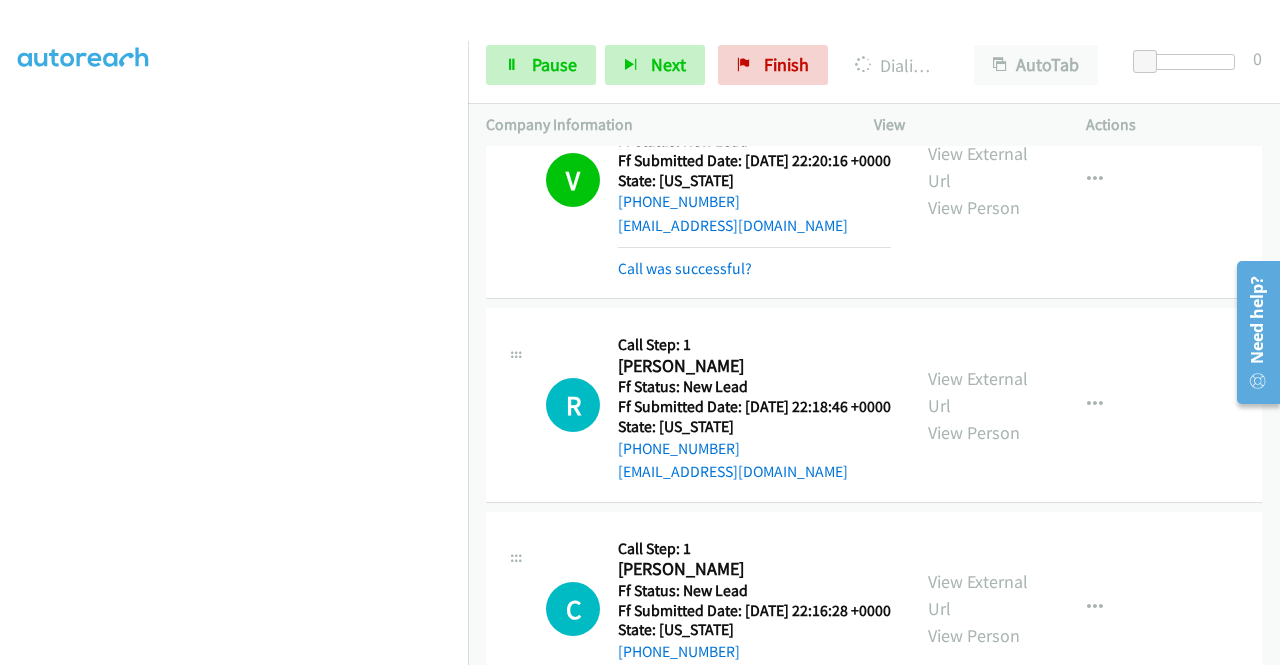 click on "View External Url
View Person" at bounding box center [980, 180] 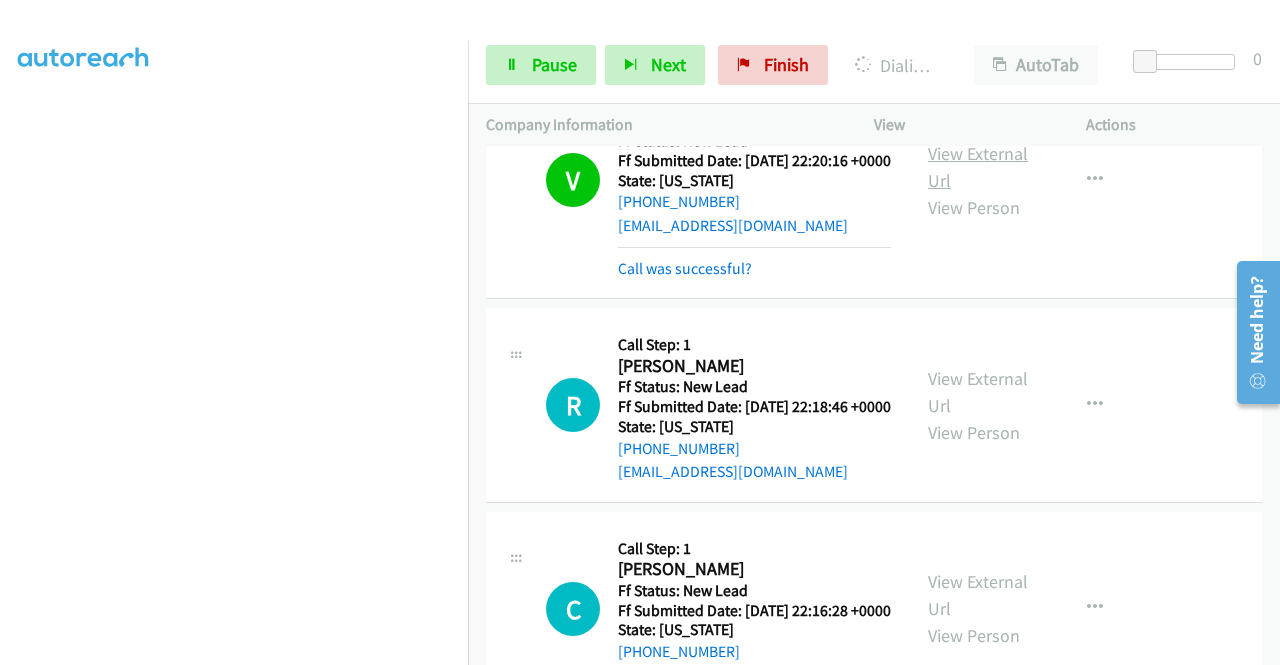 click on "View External Url" at bounding box center (978, 167) 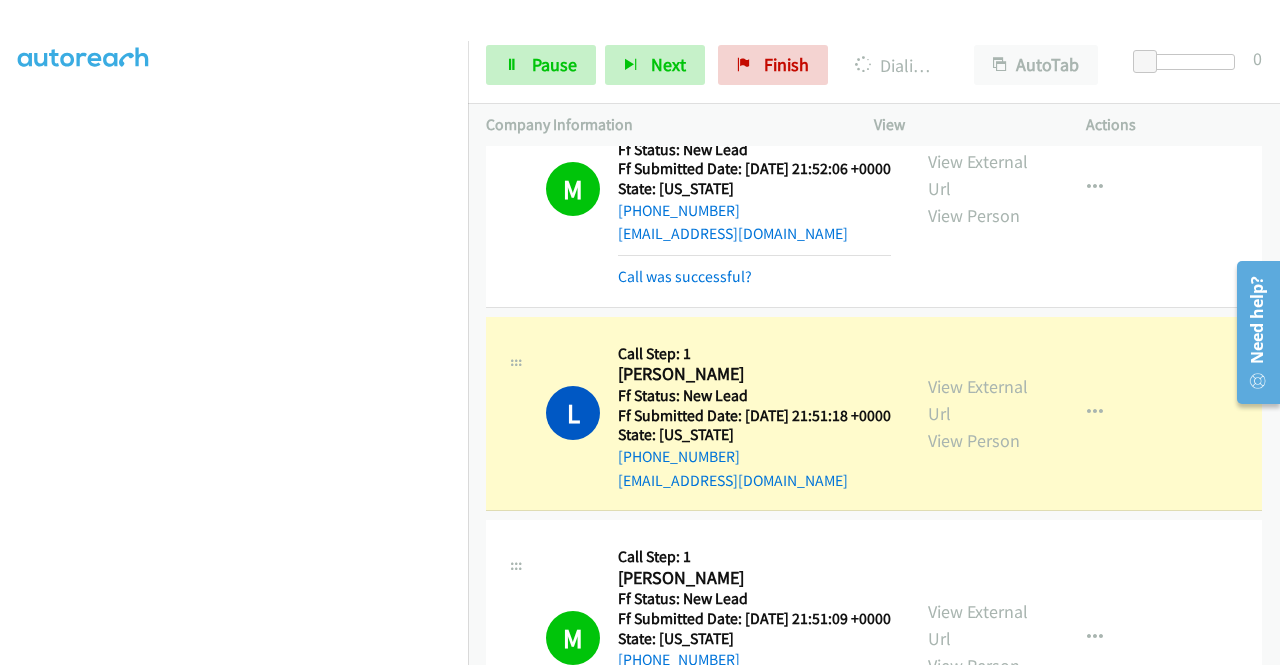 scroll, scrollTop: 1232, scrollLeft: 0, axis: vertical 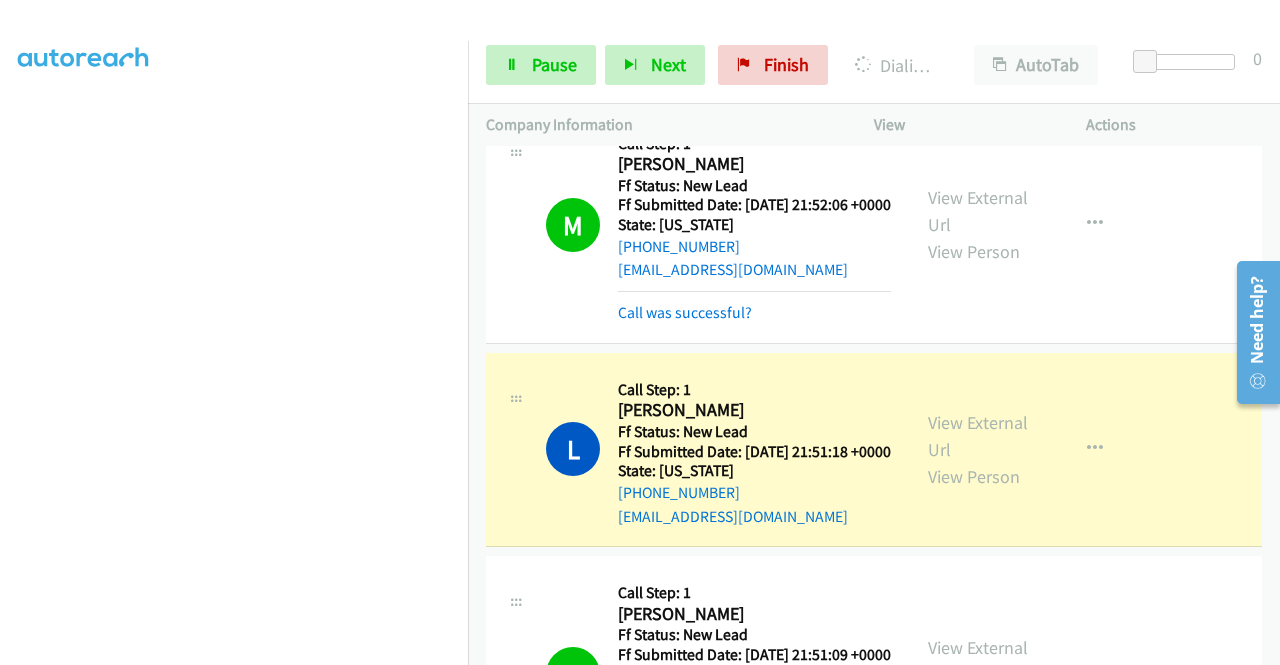 drag, startPoint x: 1275, startPoint y: 545, endPoint x: 6, endPoint y: 126, distance: 1336.3839 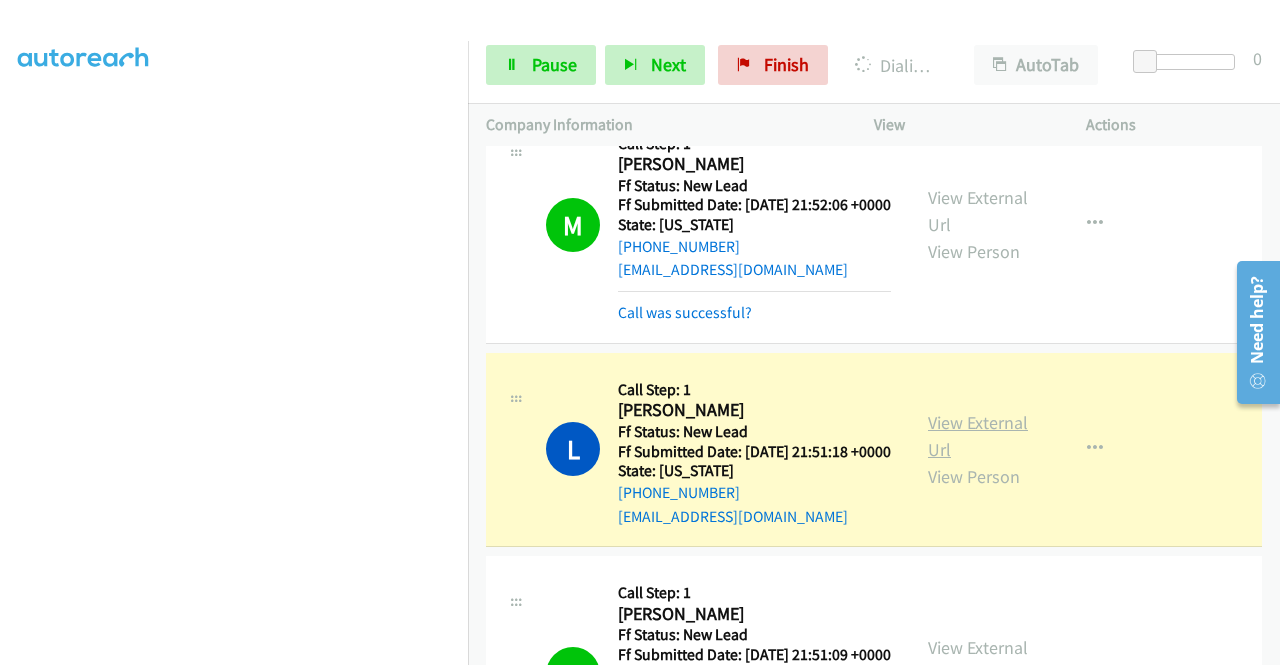 click on "View External Url" at bounding box center (978, 436) 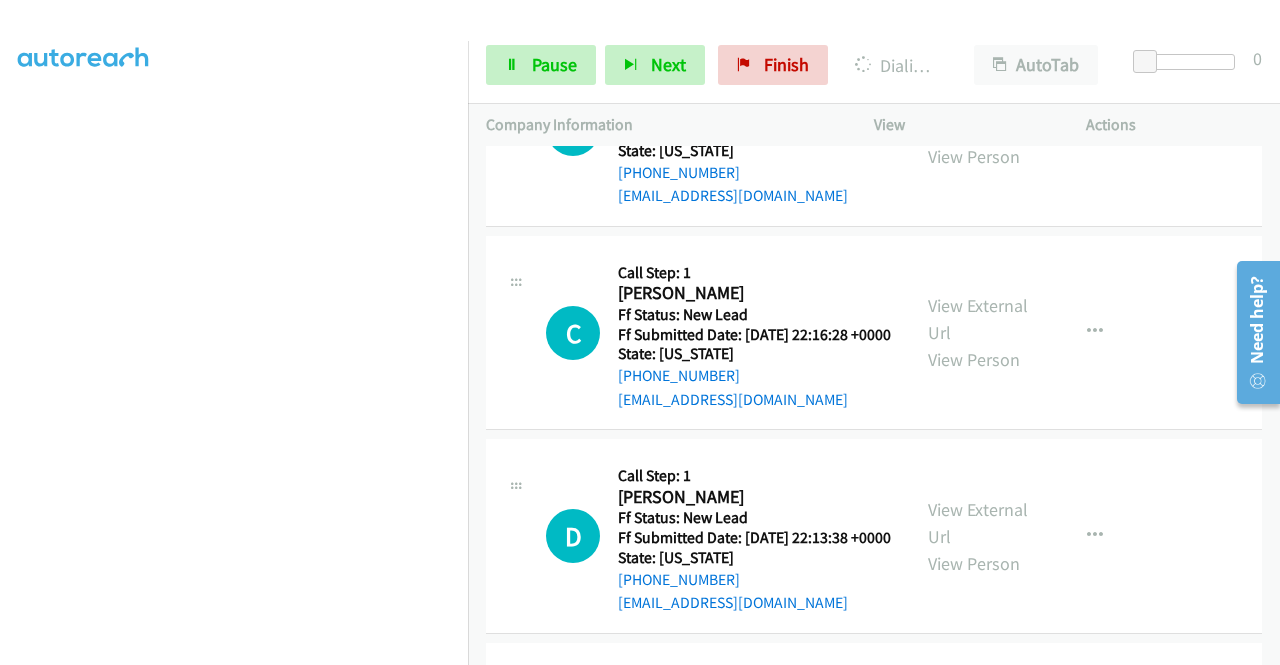 scroll, scrollTop: 3293, scrollLeft: 0, axis: vertical 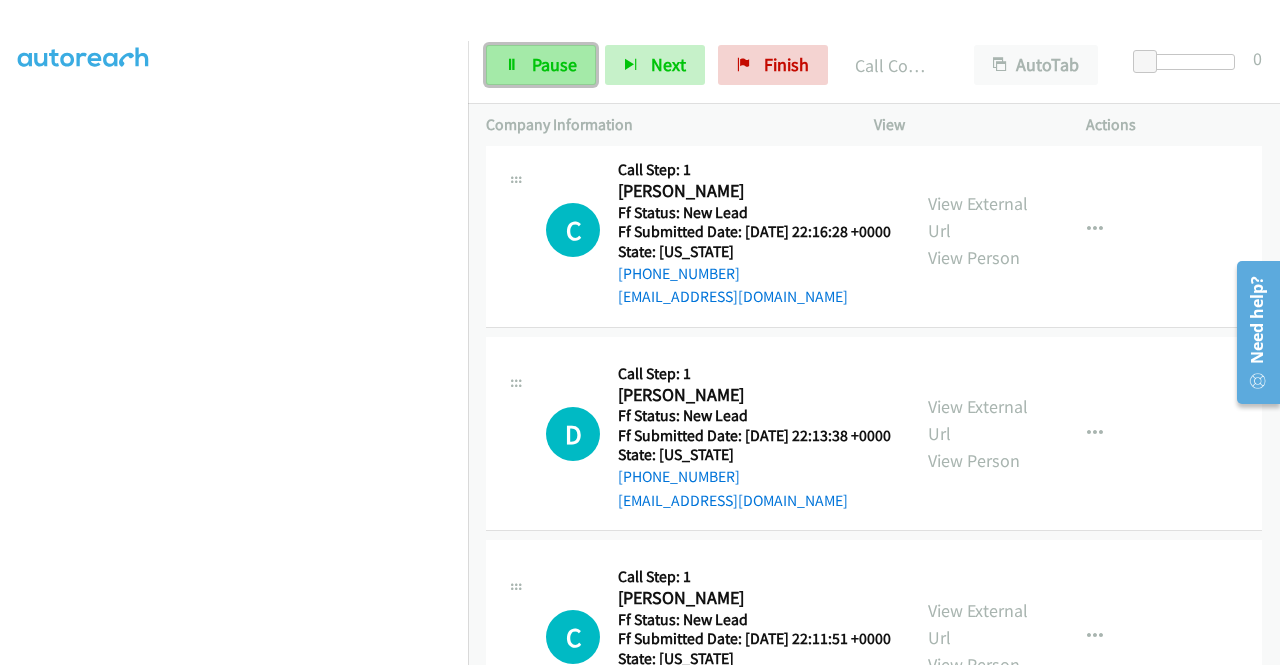 click on "Pause" at bounding box center [554, 64] 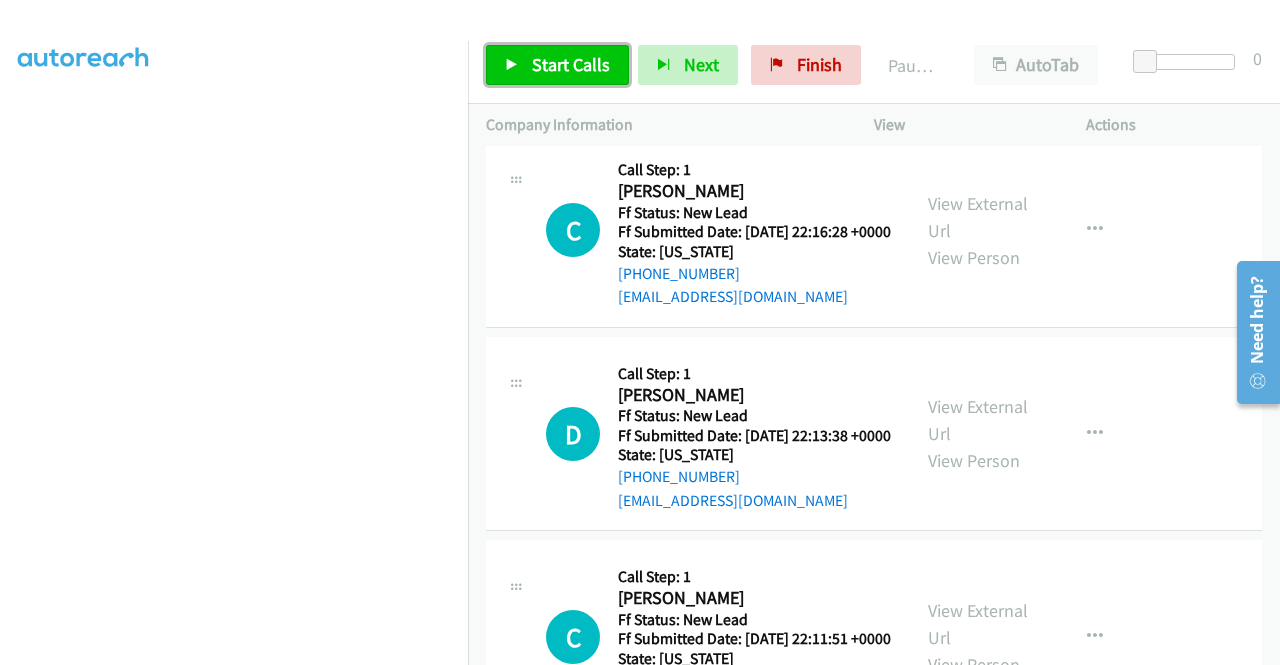 click on "Start Calls" at bounding box center [571, 64] 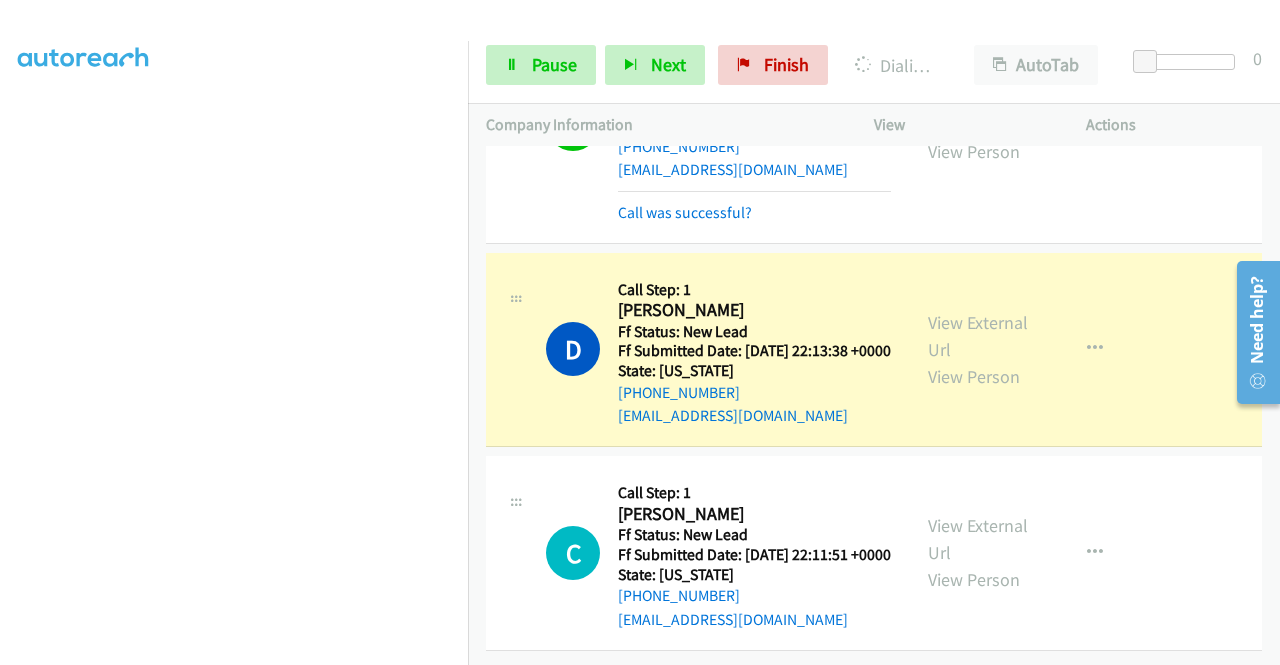 scroll, scrollTop: 3548, scrollLeft: 0, axis: vertical 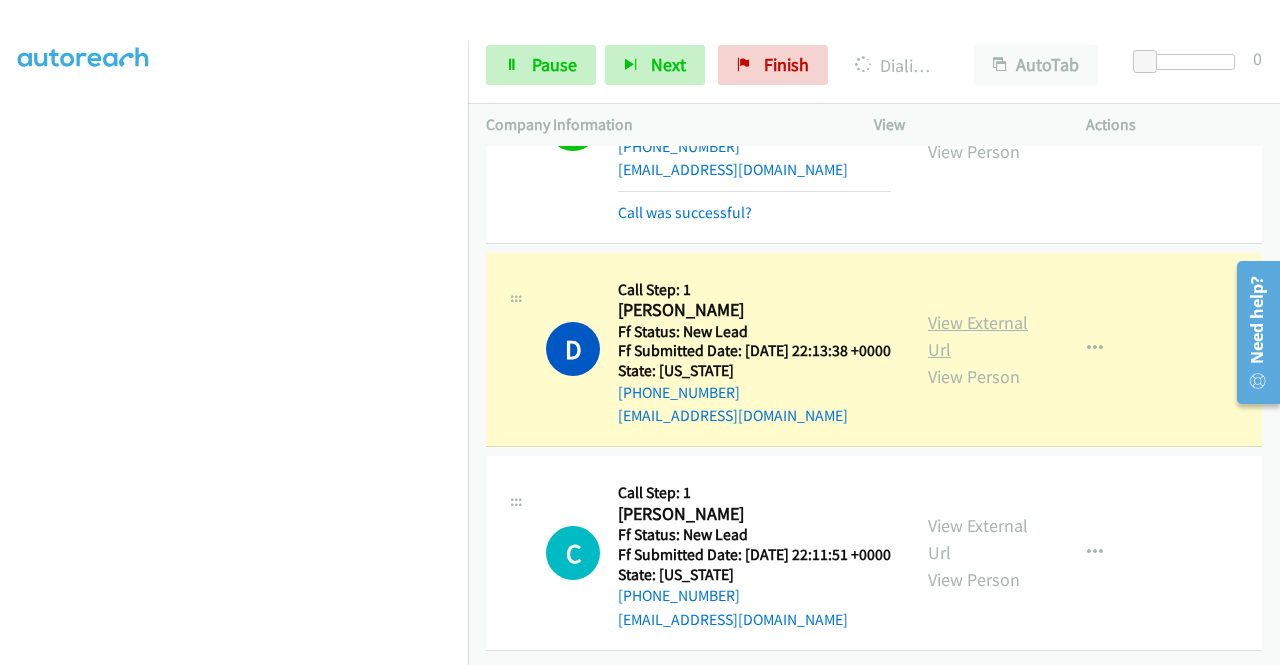 click on "View External Url" at bounding box center (978, 336) 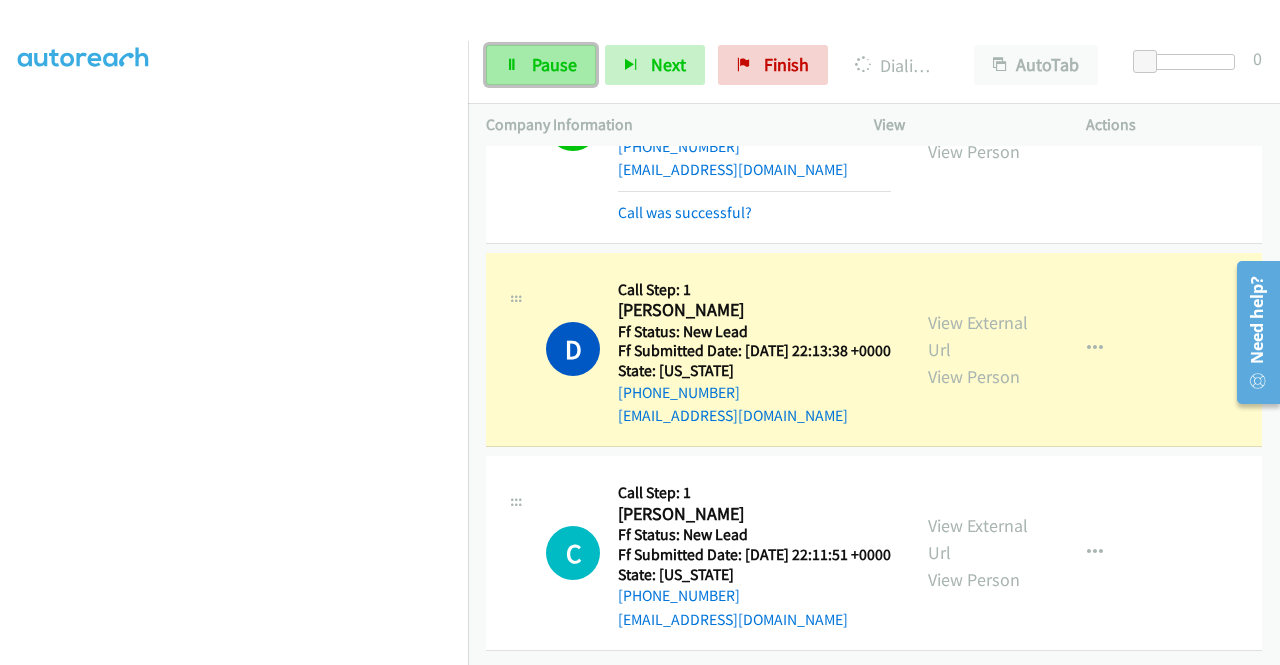 click on "Pause" at bounding box center (541, 65) 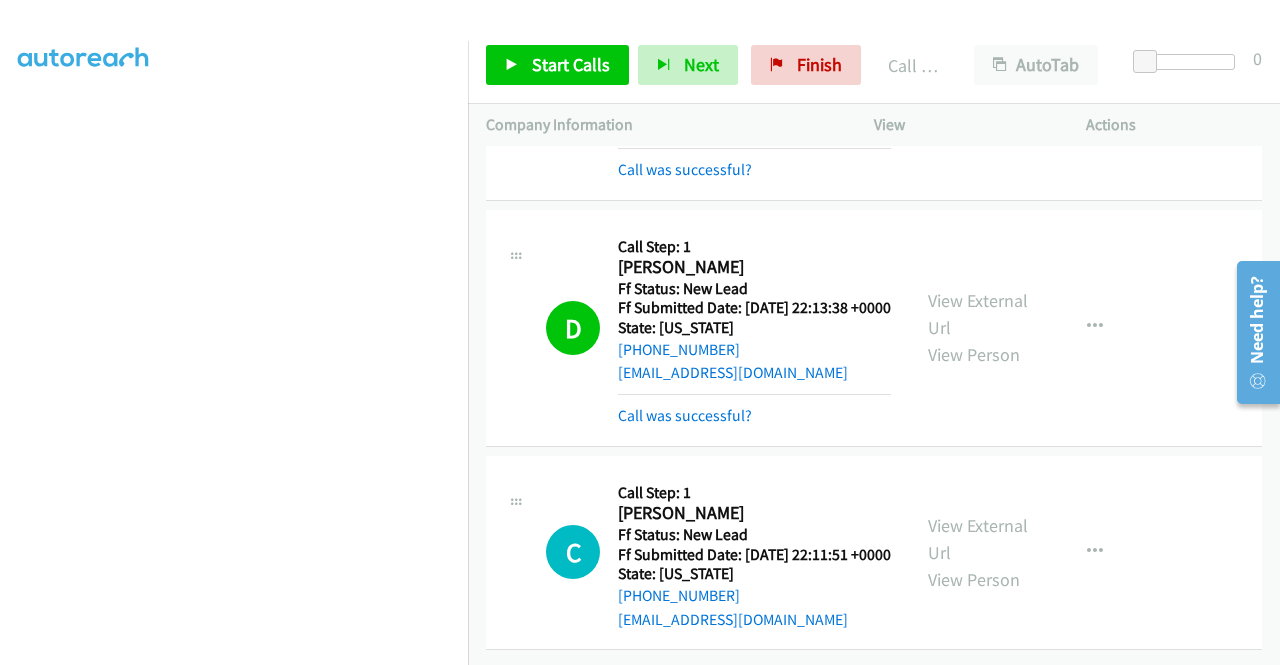 scroll, scrollTop: 3844, scrollLeft: 0, axis: vertical 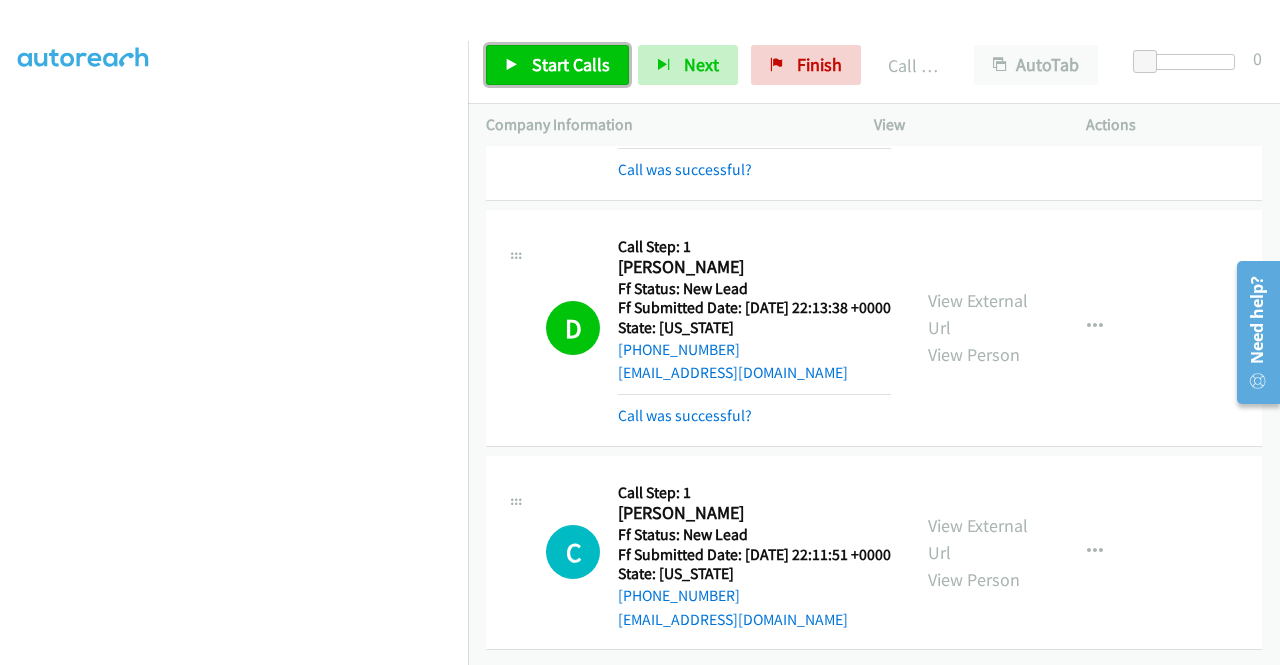 click on "Start Calls" at bounding box center (571, 64) 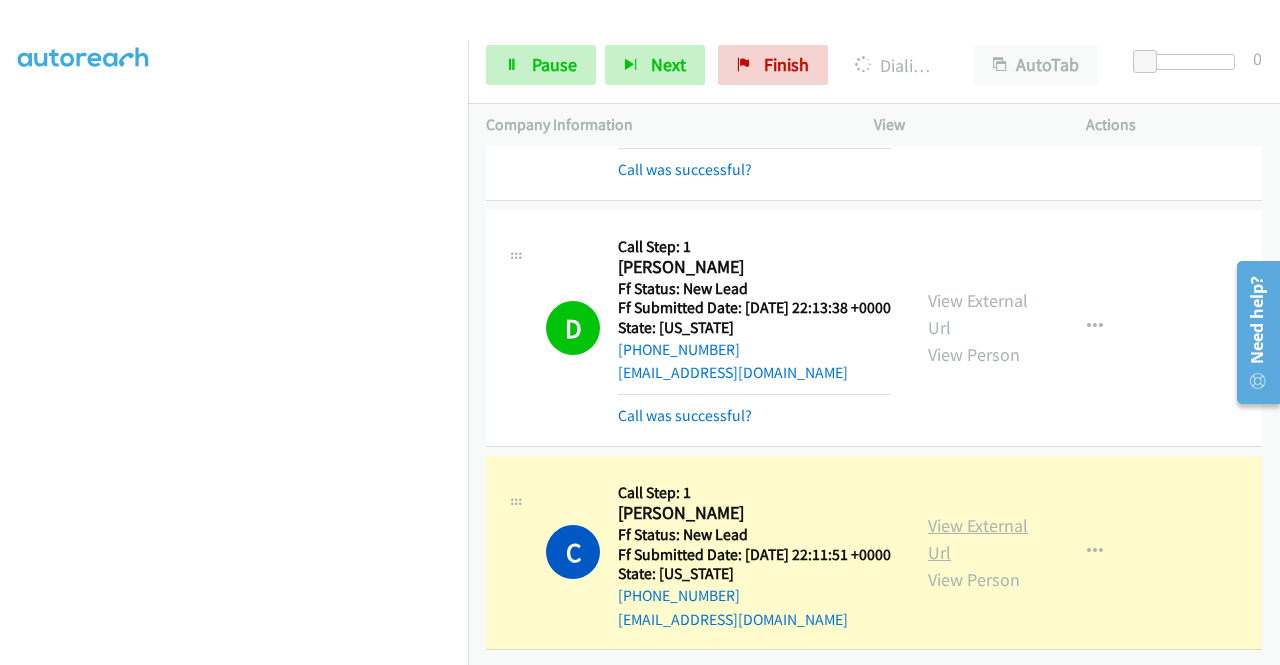 click on "View External Url" at bounding box center [978, 539] 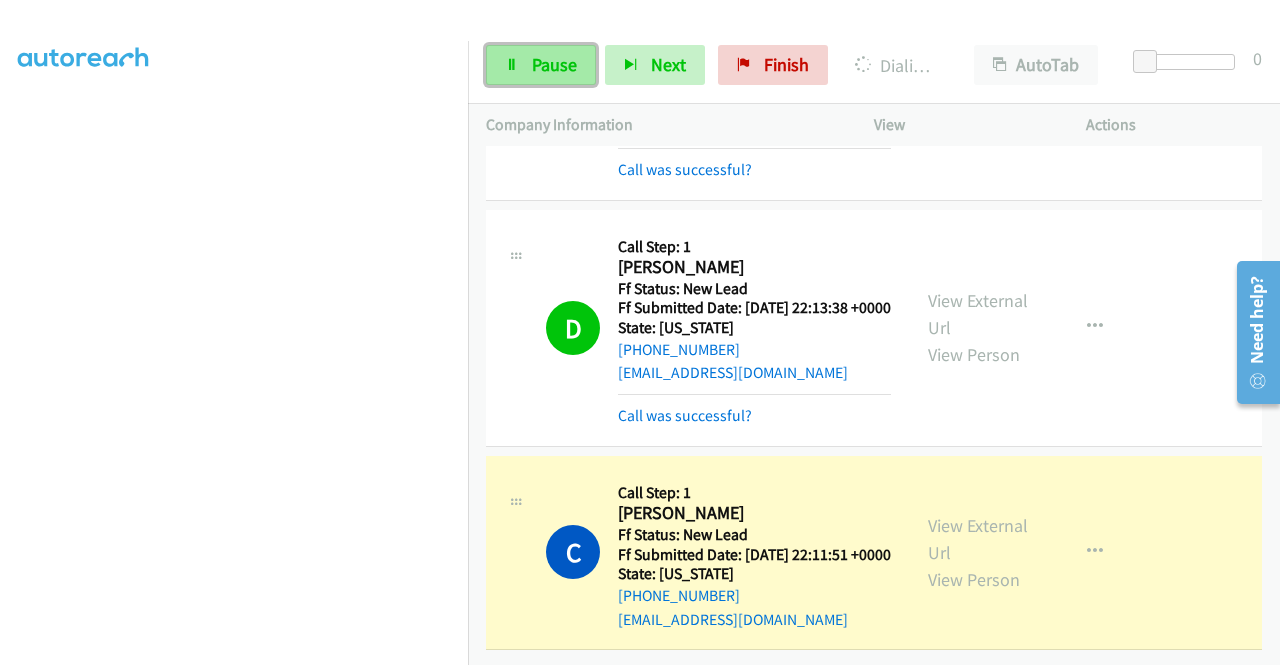 click on "Pause" at bounding box center [541, 65] 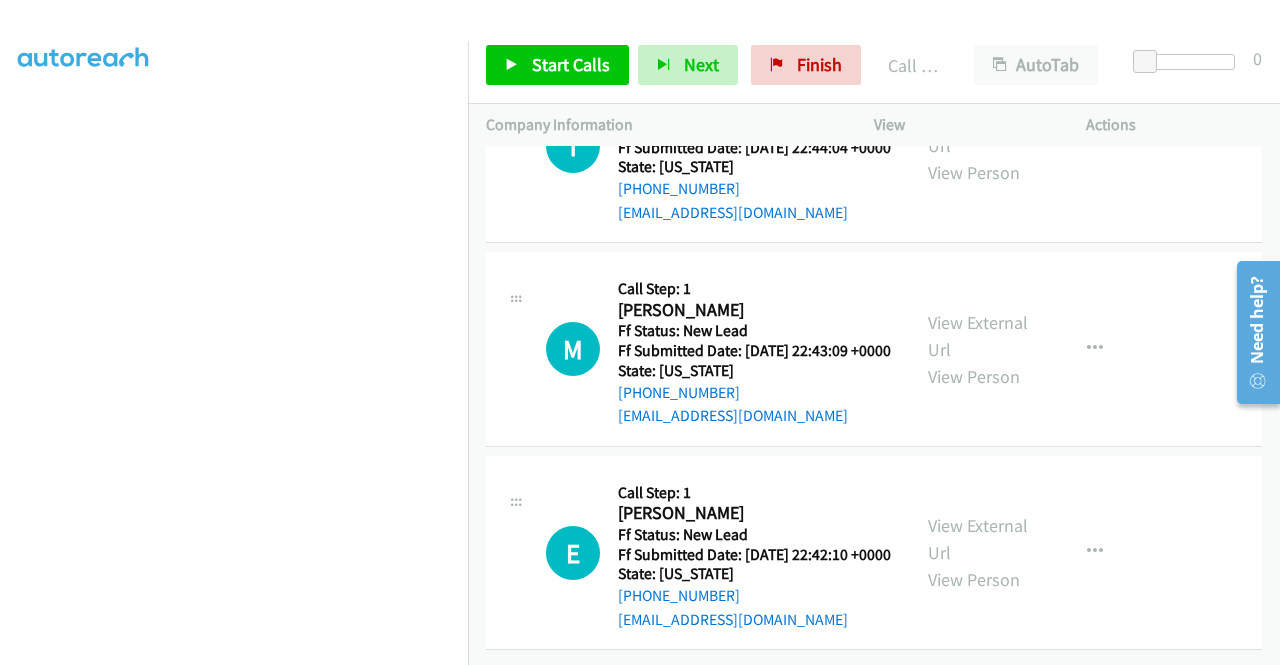 scroll, scrollTop: 4402, scrollLeft: 0, axis: vertical 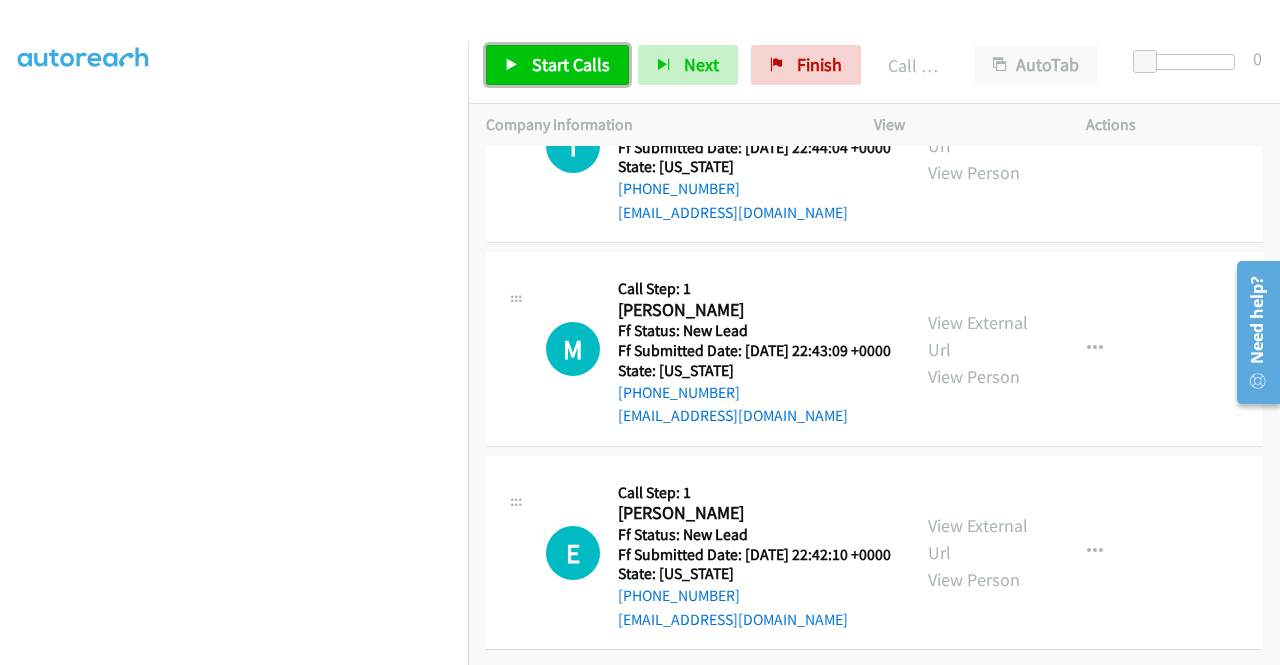 click on "Start Calls" at bounding box center [571, 64] 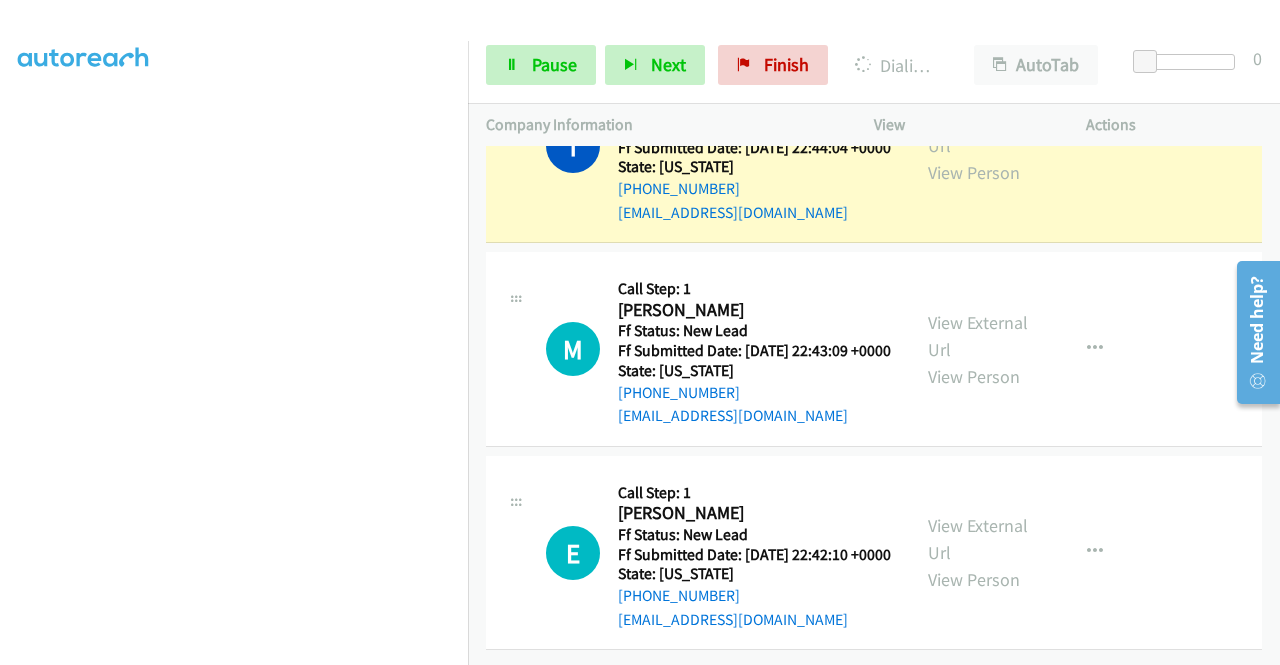 click on "View External Url
View Person" at bounding box center [980, 145] 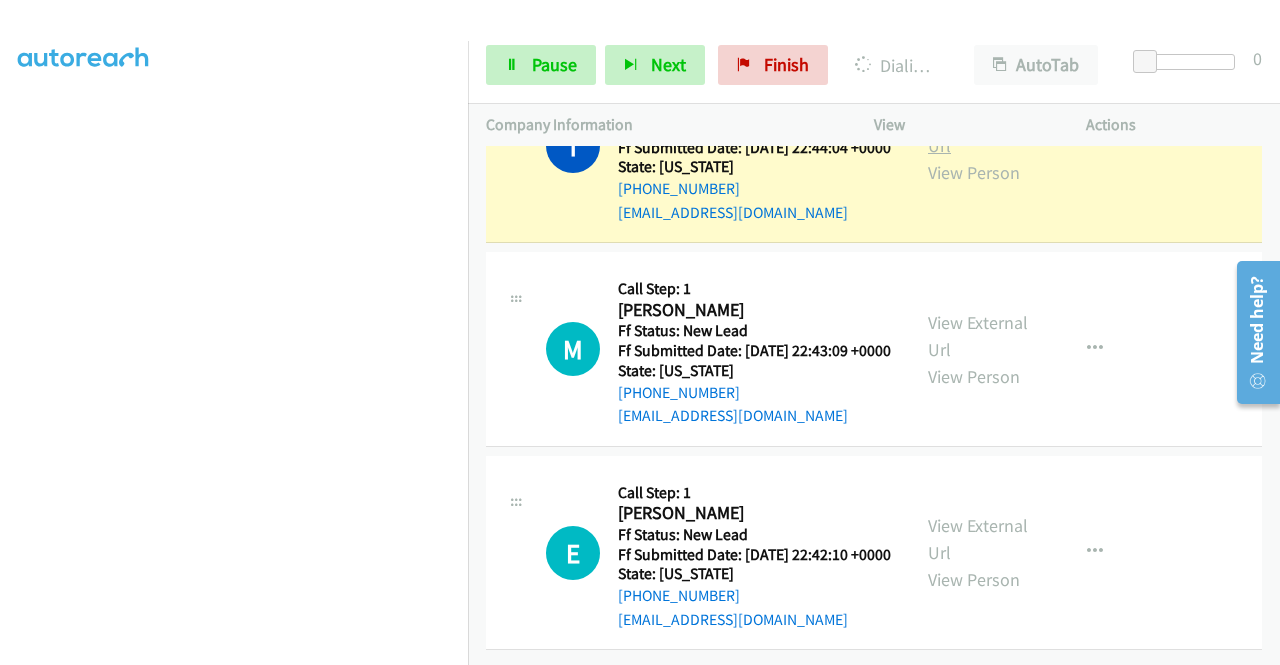 click on "View External Url" at bounding box center [978, 132] 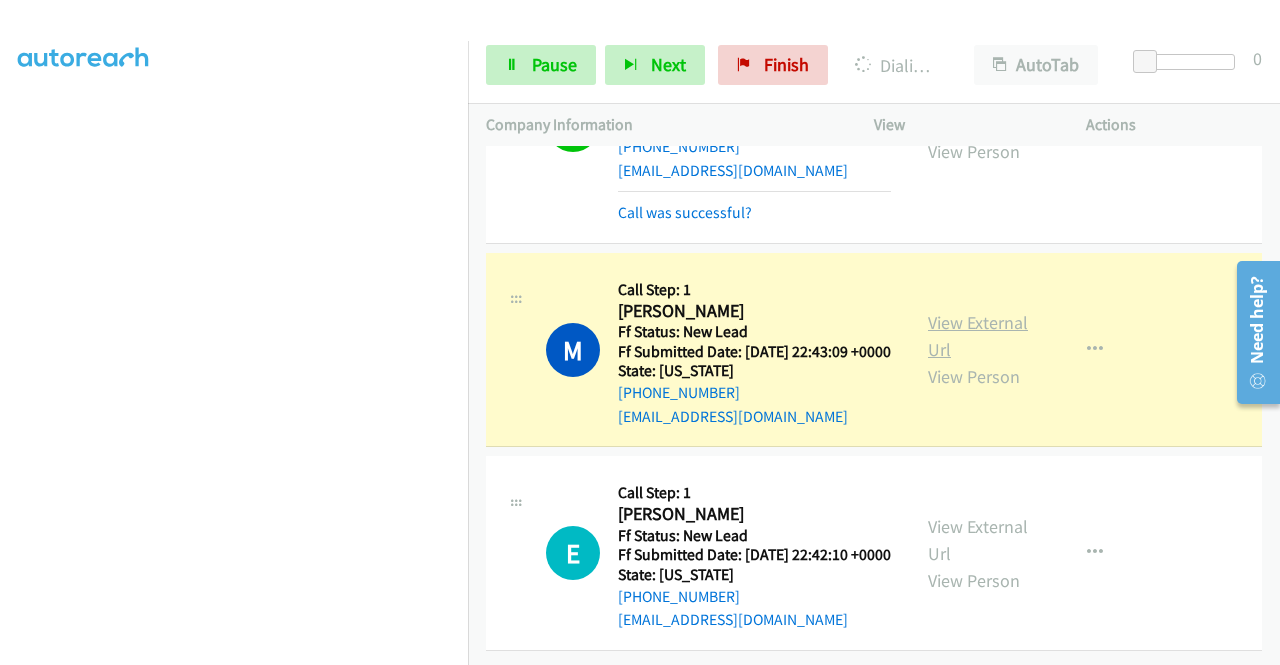 click on "View External Url" at bounding box center (978, 336) 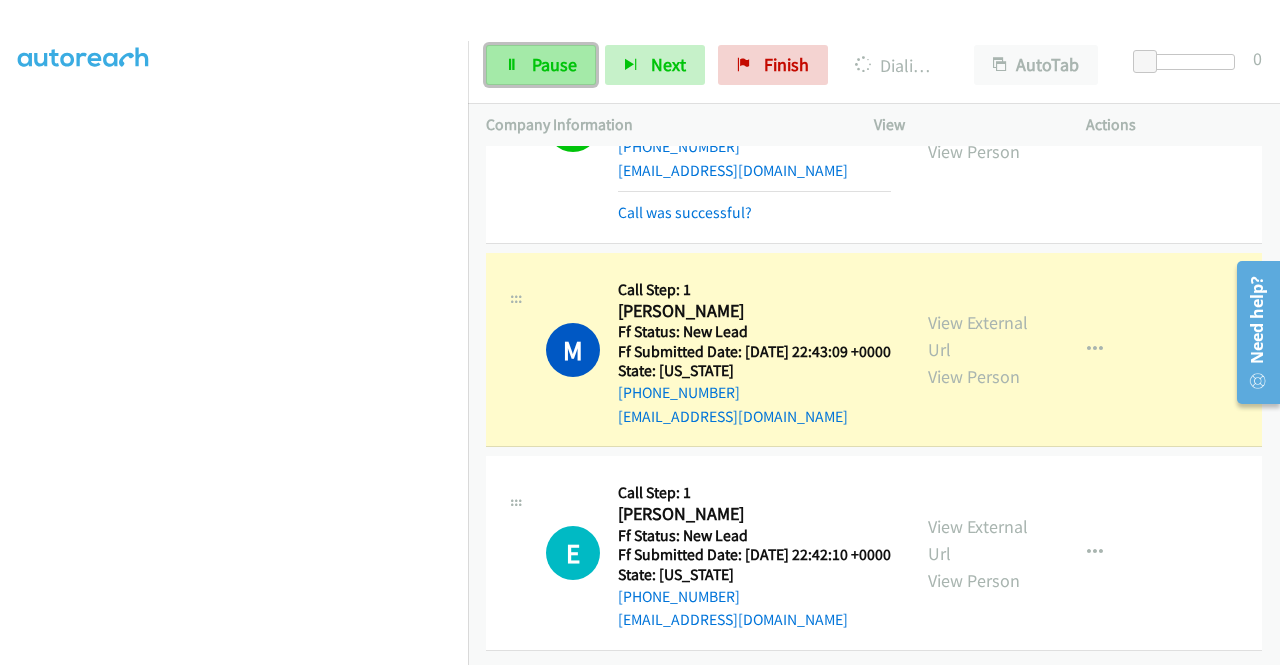 click on "Pause" at bounding box center [554, 64] 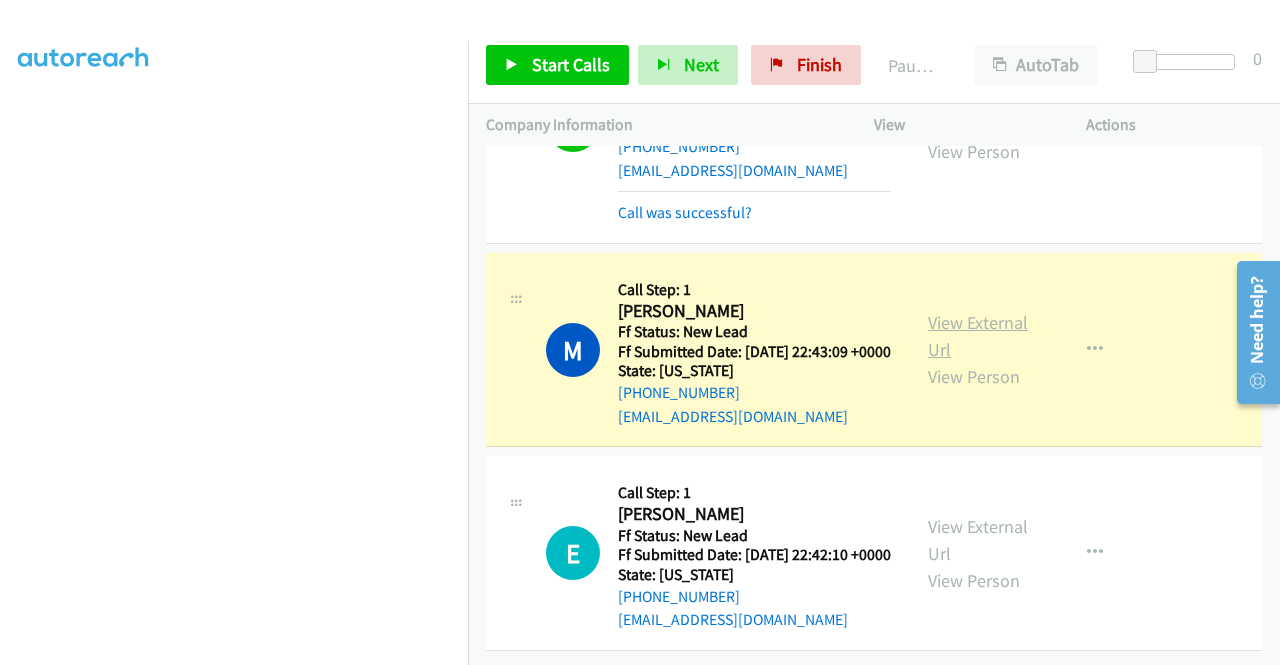 click on "View External Url" at bounding box center [978, 336] 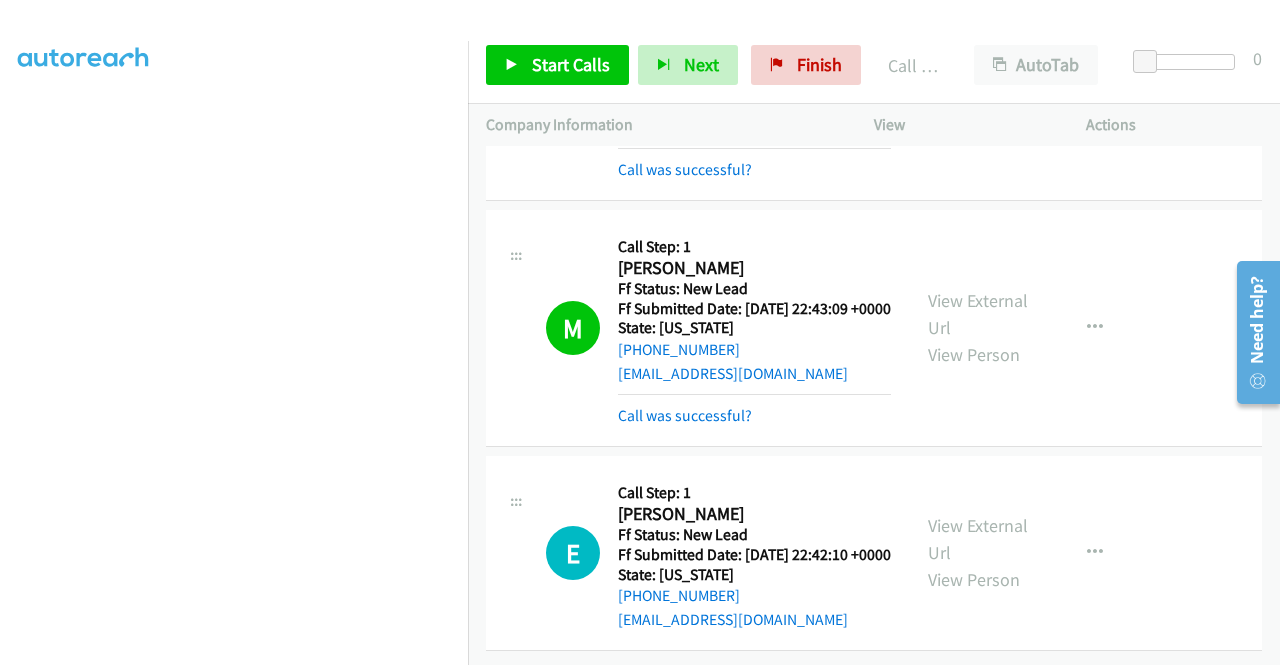 scroll, scrollTop: 4640, scrollLeft: 0, axis: vertical 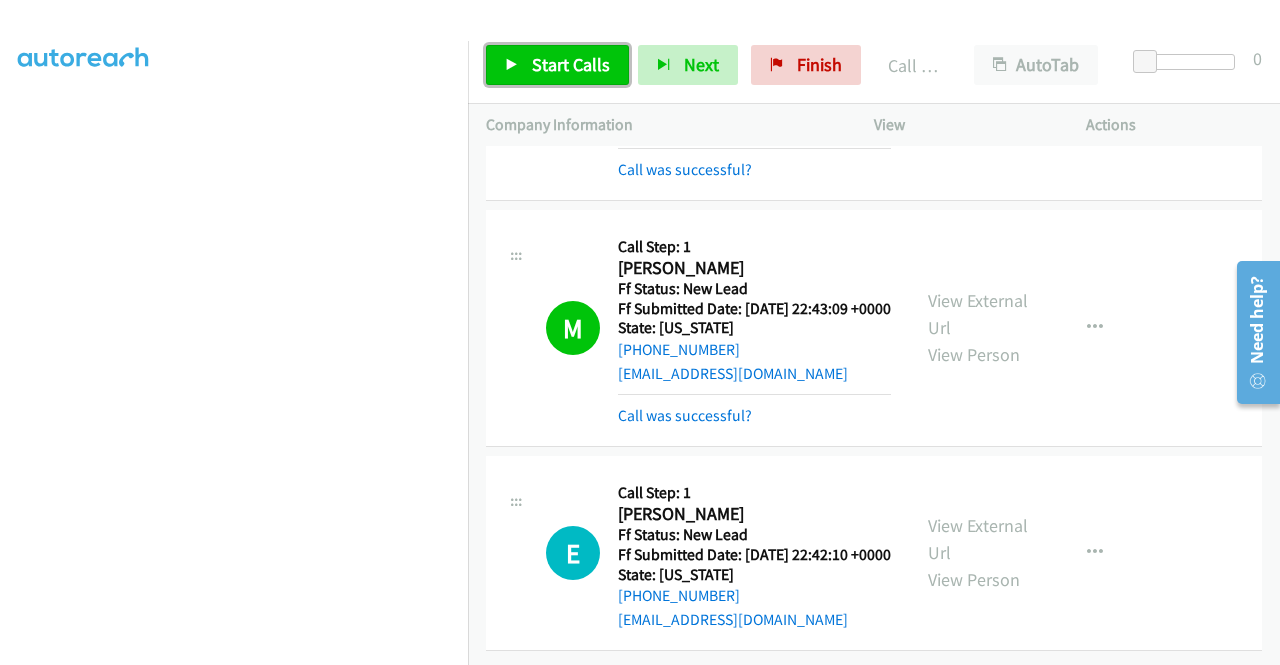 click on "Start Calls" at bounding box center [557, 65] 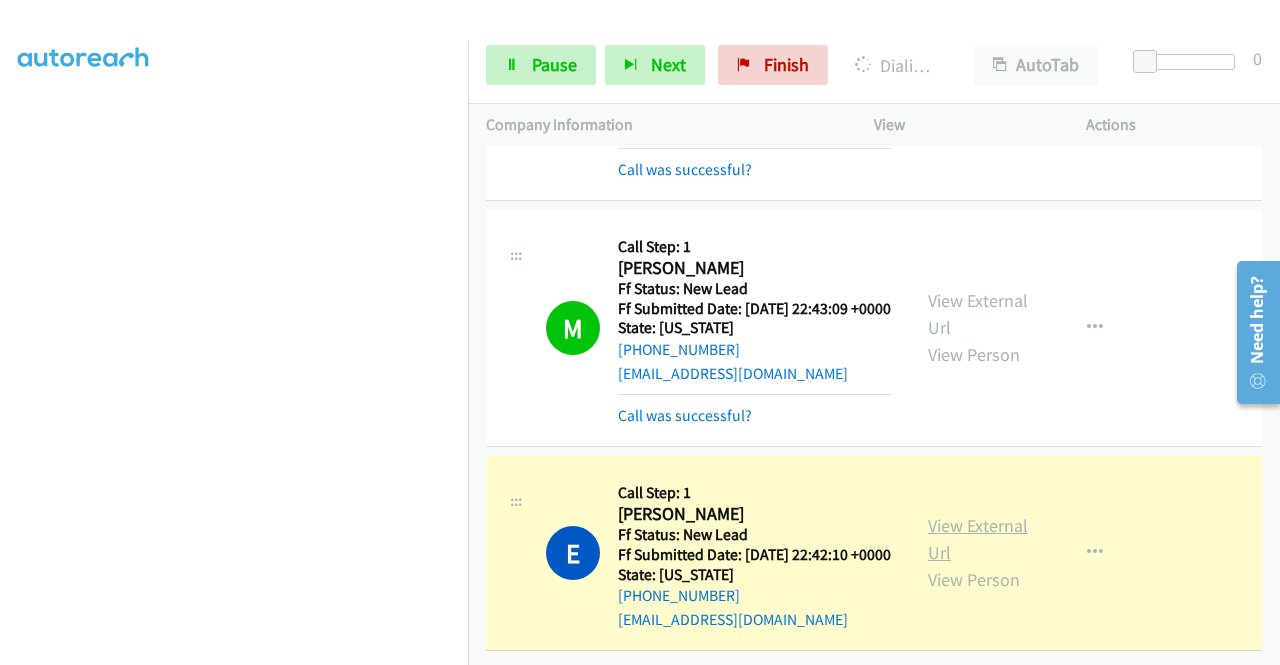 click on "View External Url" at bounding box center (978, 539) 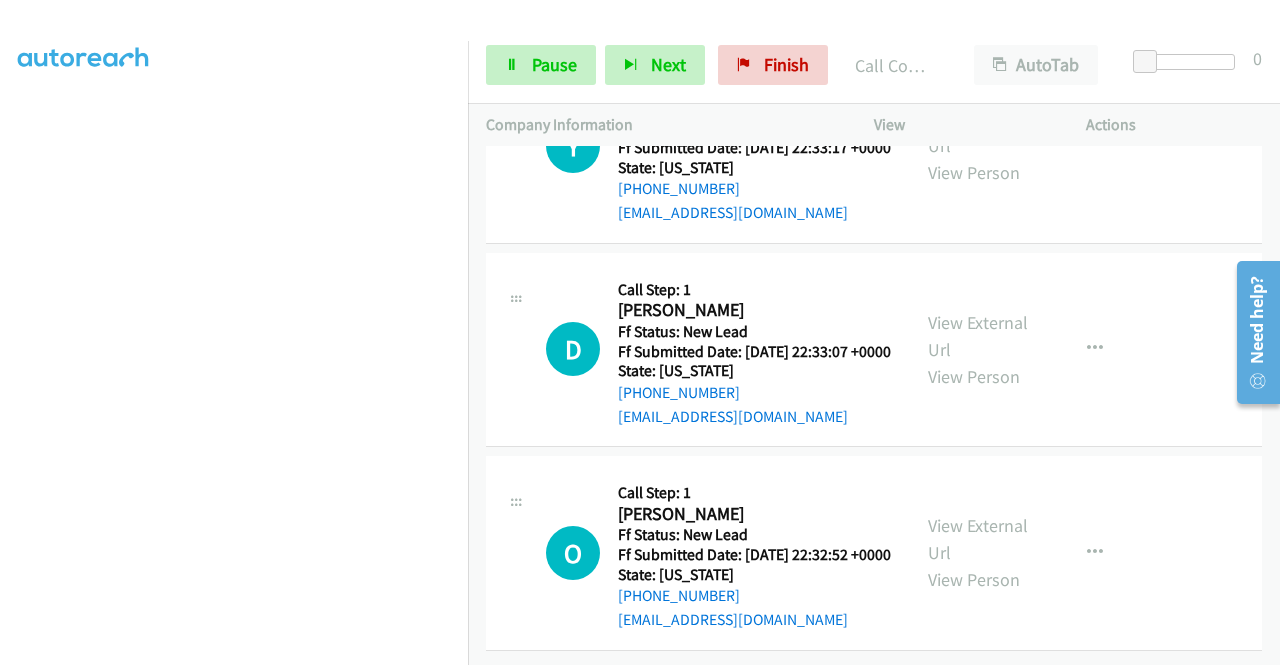 scroll, scrollTop: 5080, scrollLeft: 0, axis: vertical 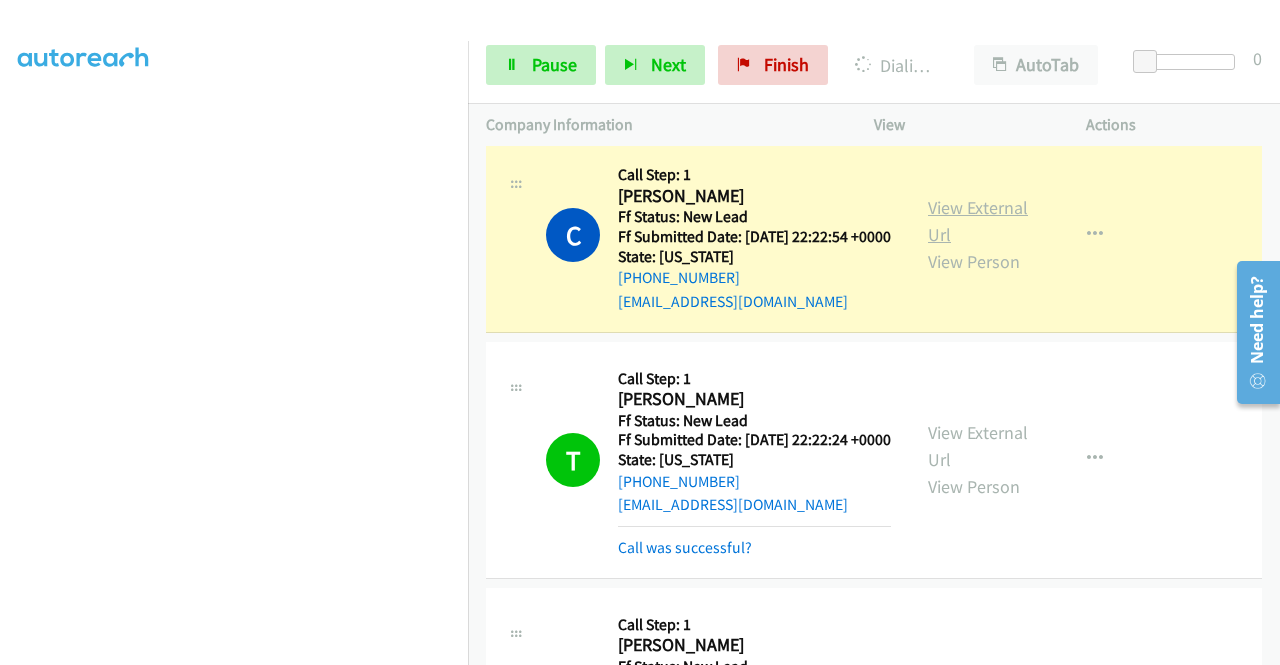 click on "View External Url" at bounding box center (978, 221) 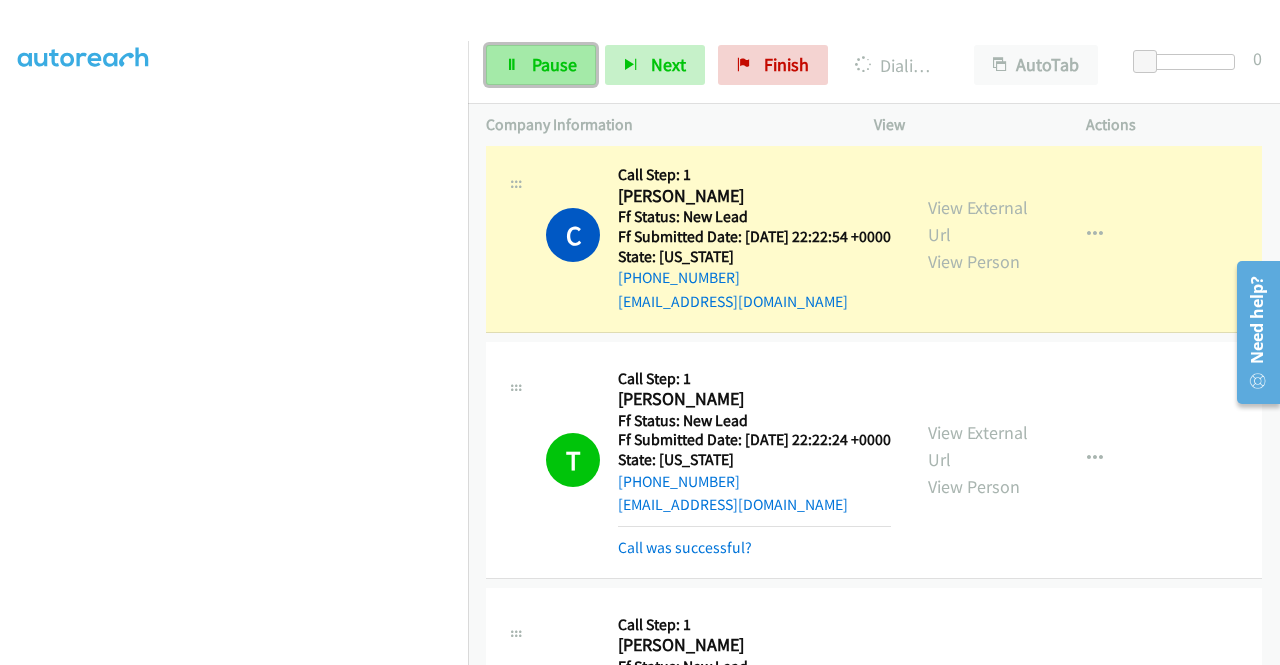 click on "Pause" at bounding box center [554, 64] 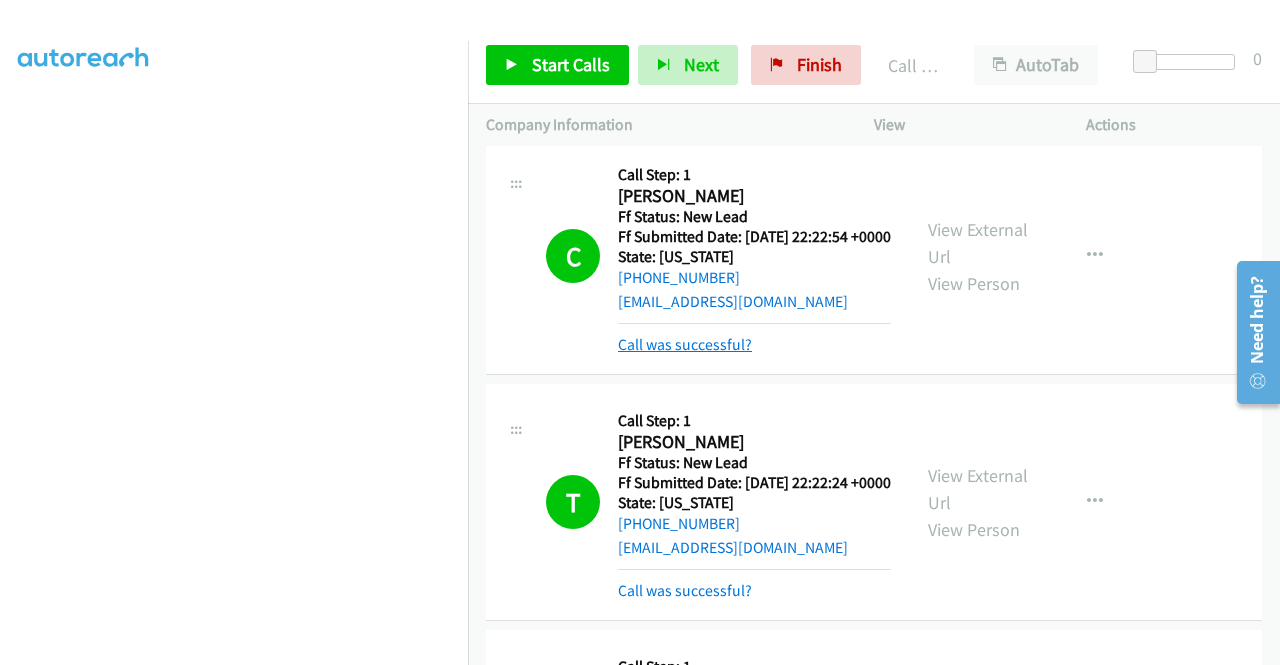 click on "Call was successful?" at bounding box center (685, 344) 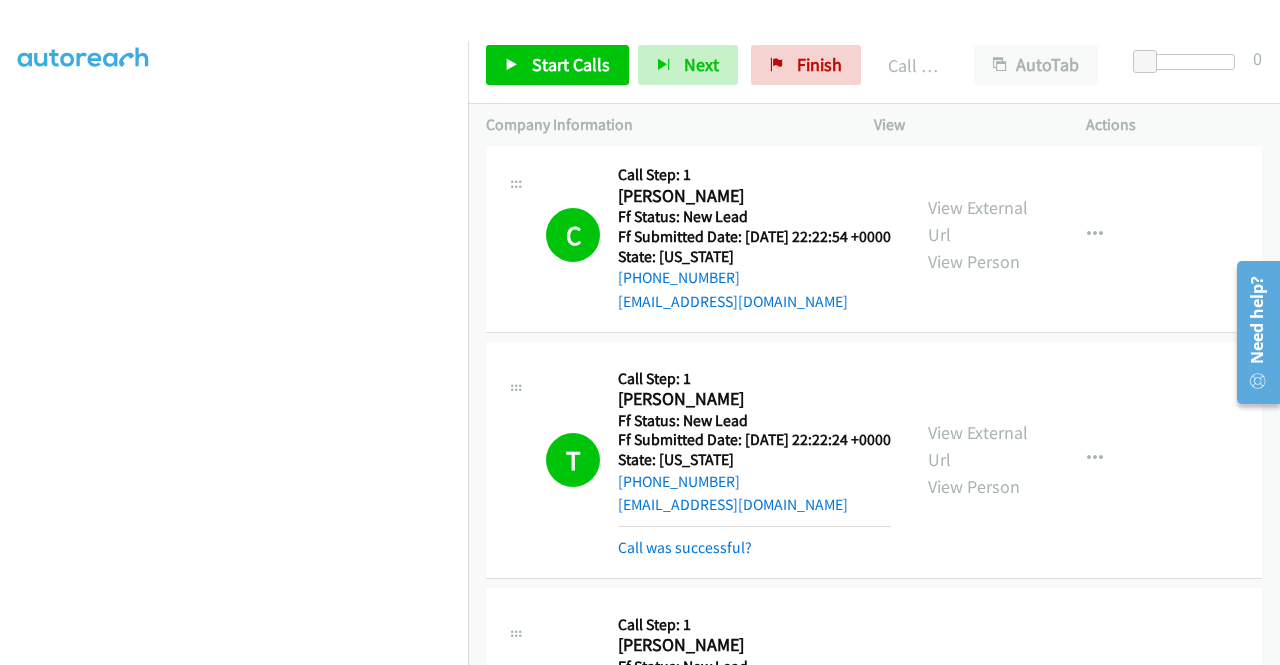 click on "View External Url
View Person
View External Url
Email
Schedule/Manage Callback
Skip Call
Add to do not call list" at bounding box center [1025, 235] 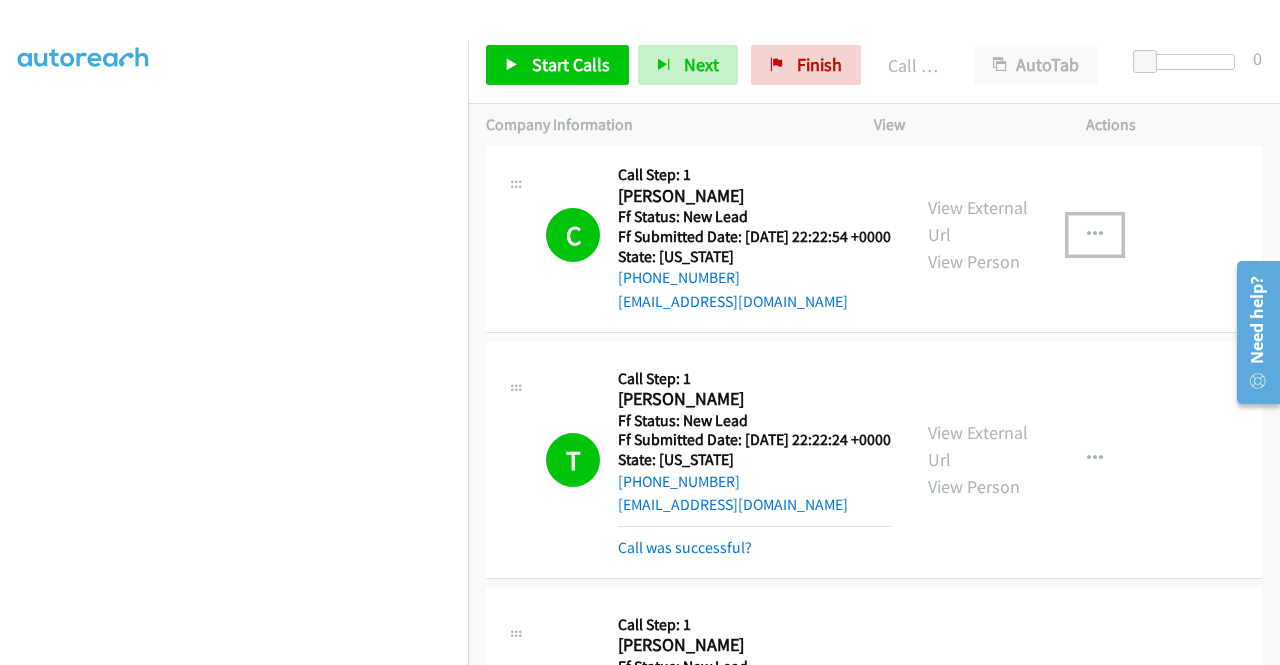 click at bounding box center (1095, 235) 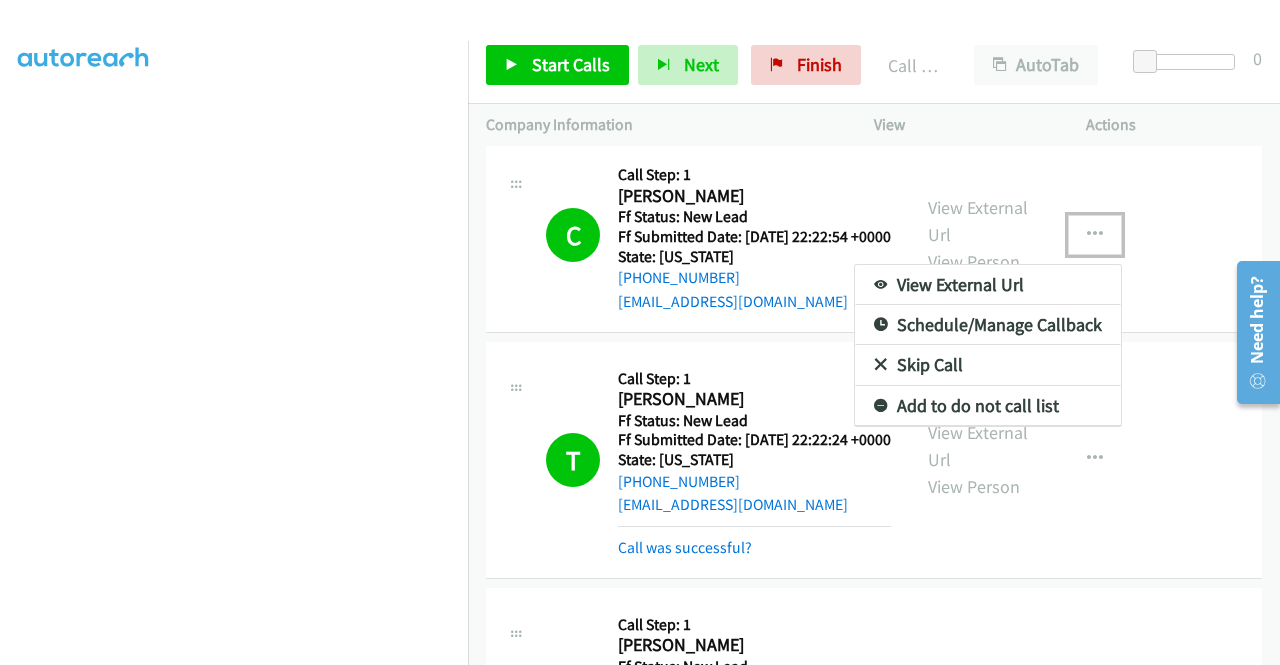 click on "Add to do not call list" at bounding box center [988, 406] 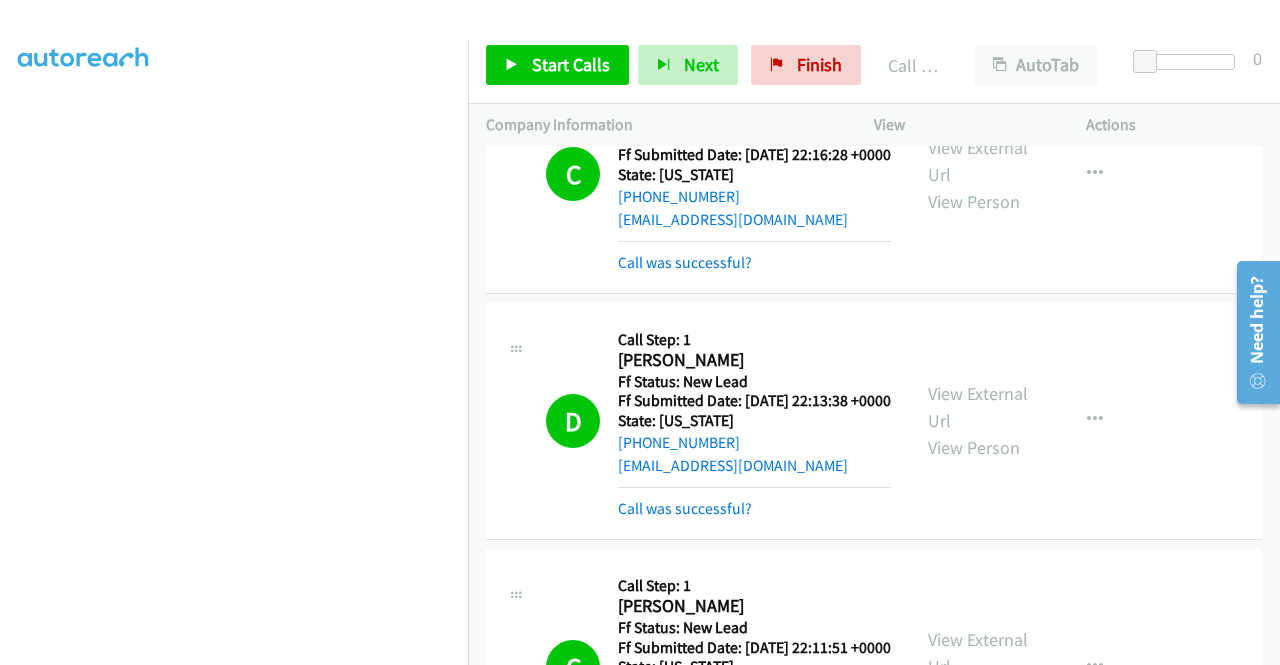 scroll, scrollTop: 3492, scrollLeft: 0, axis: vertical 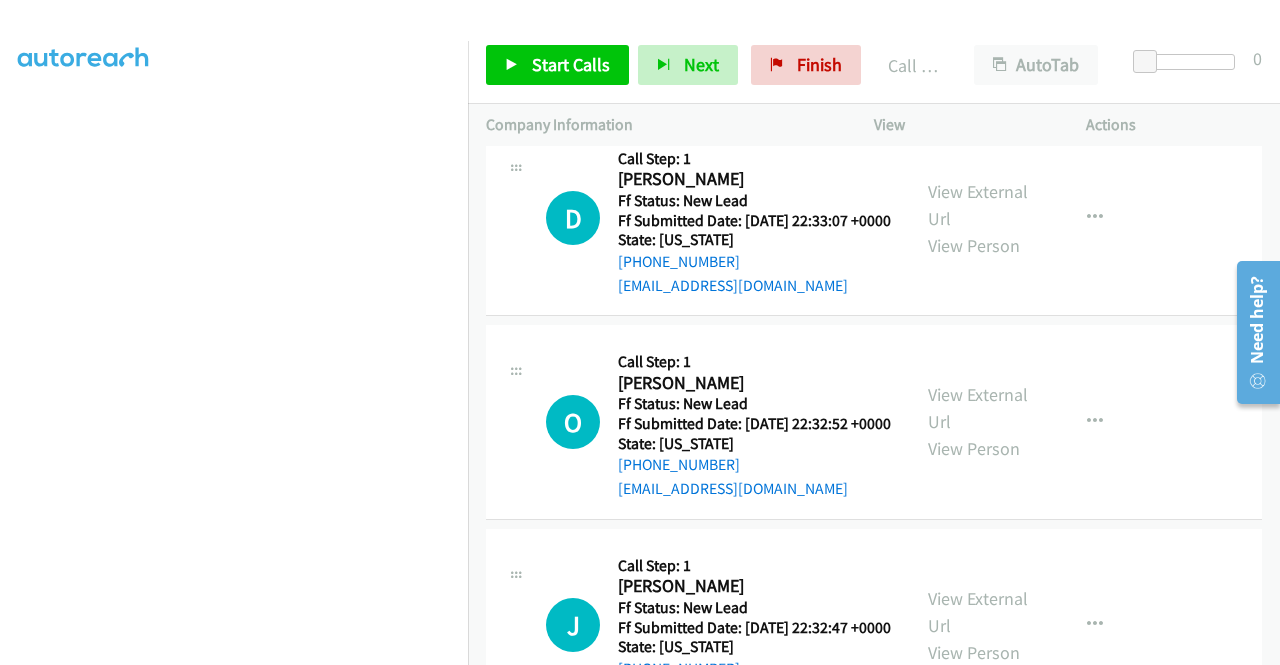 type 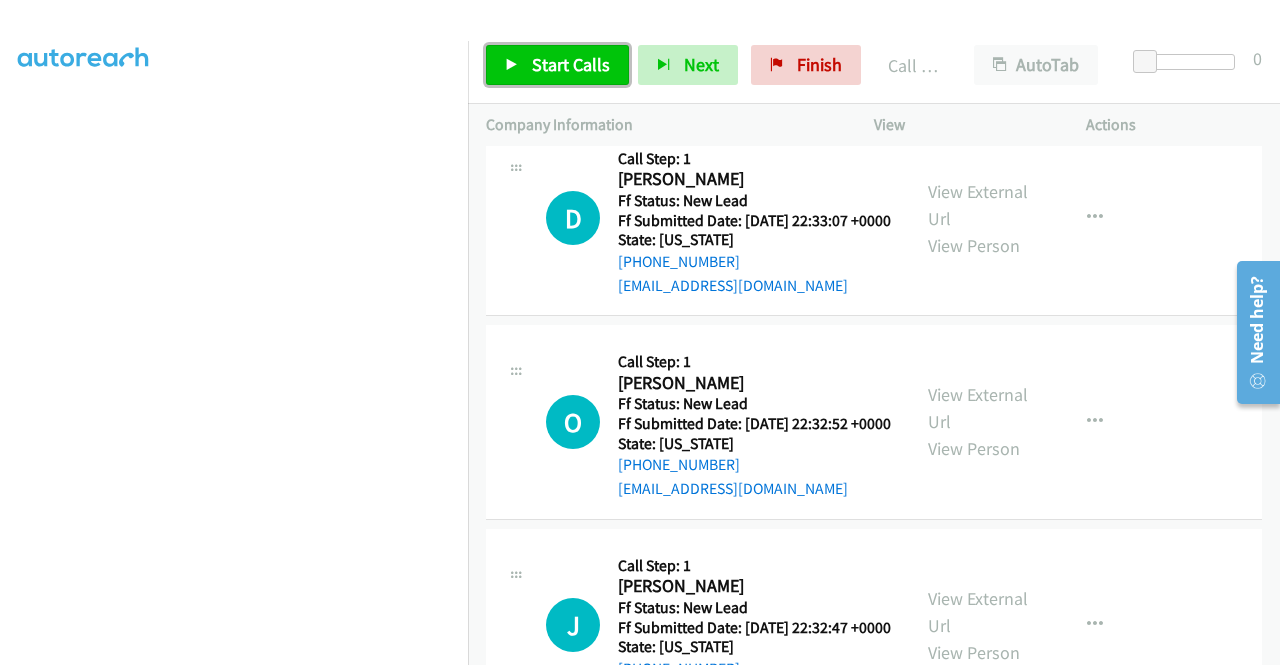 click on "Start Calls" at bounding box center (557, 65) 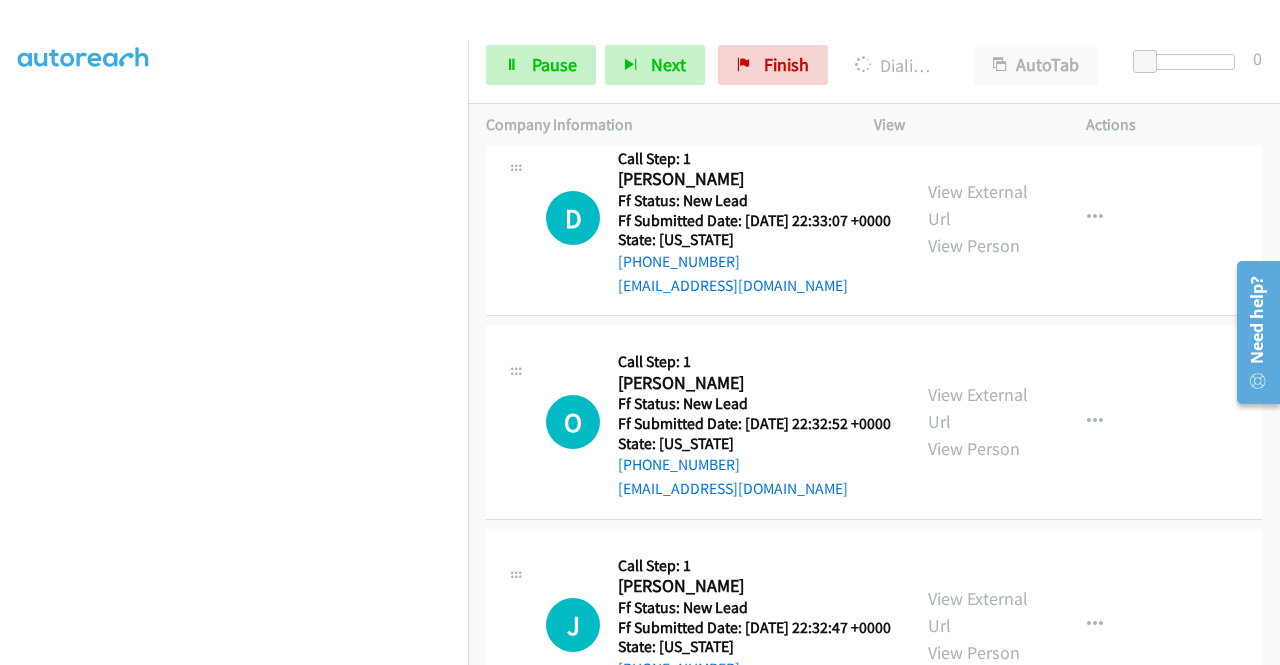 click on "View External Url" at bounding box center [978, 1] 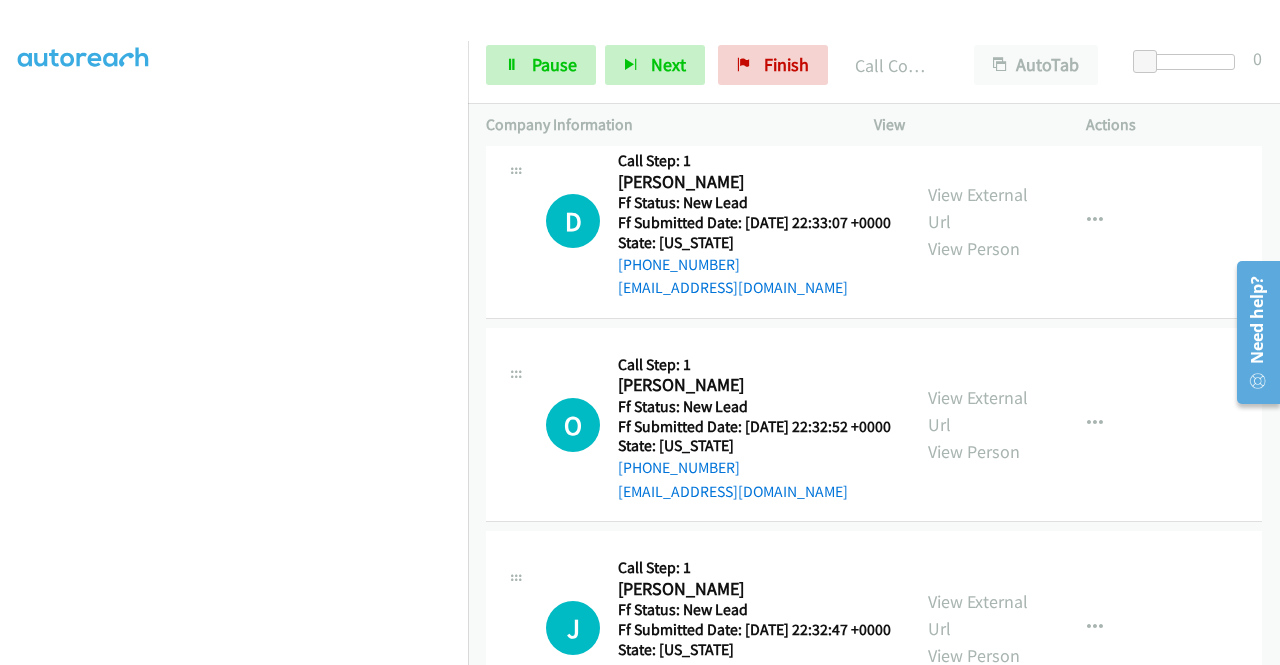 scroll, scrollTop: 5267, scrollLeft: 0, axis: vertical 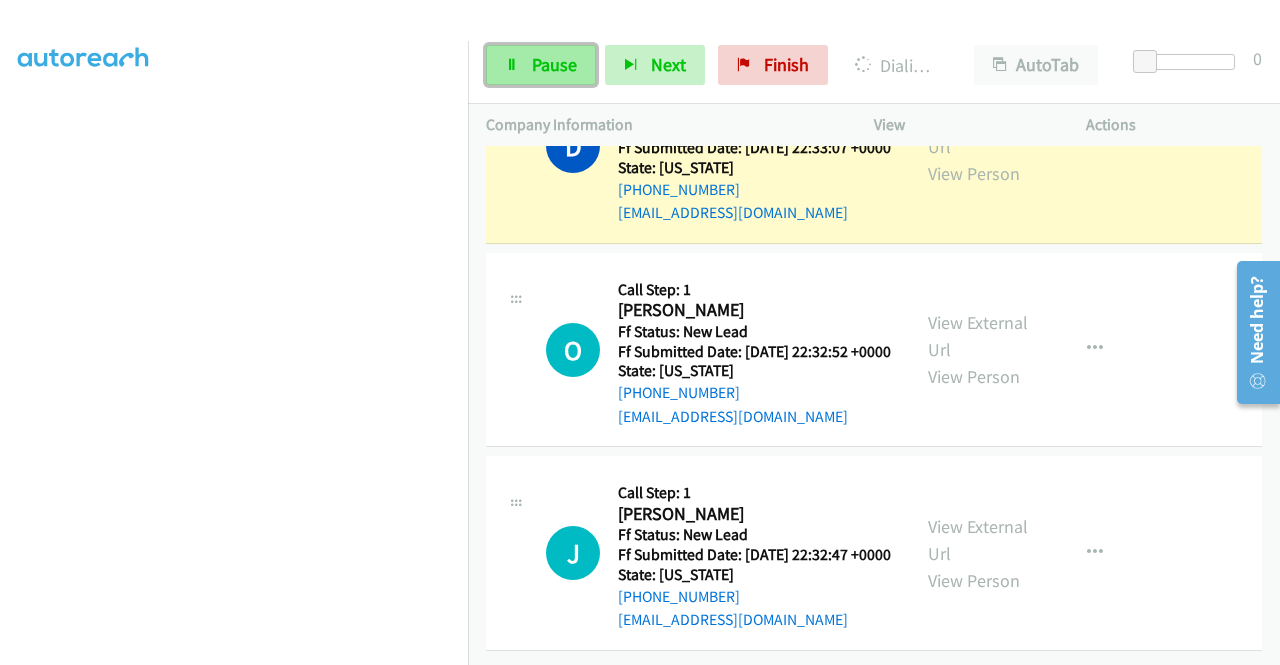 click on "Pause" at bounding box center [541, 65] 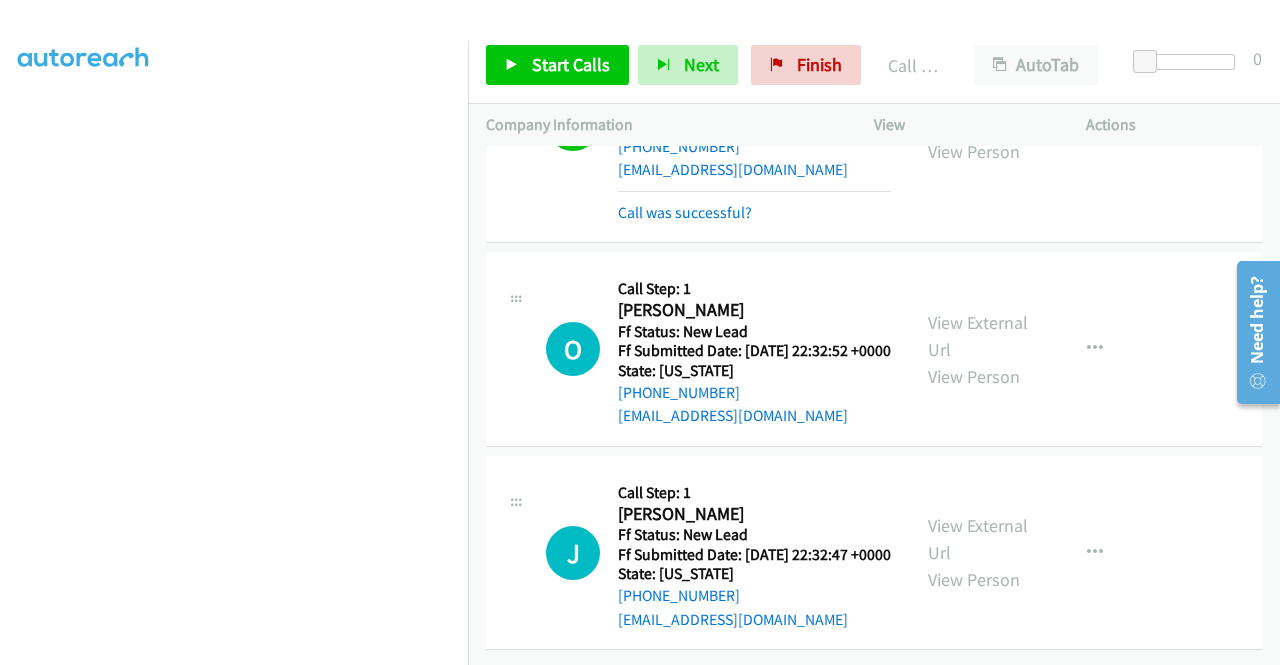 click on "View External Url" at bounding box center (978, 111) 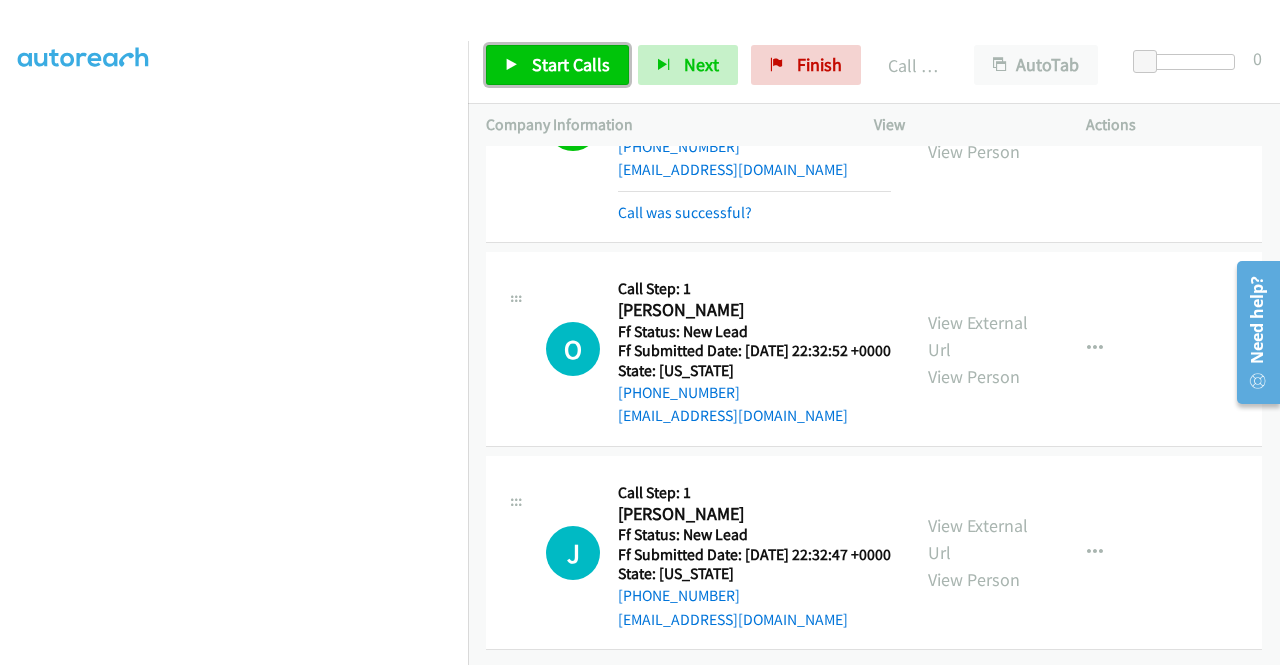 click at bounding box center (512, 66) 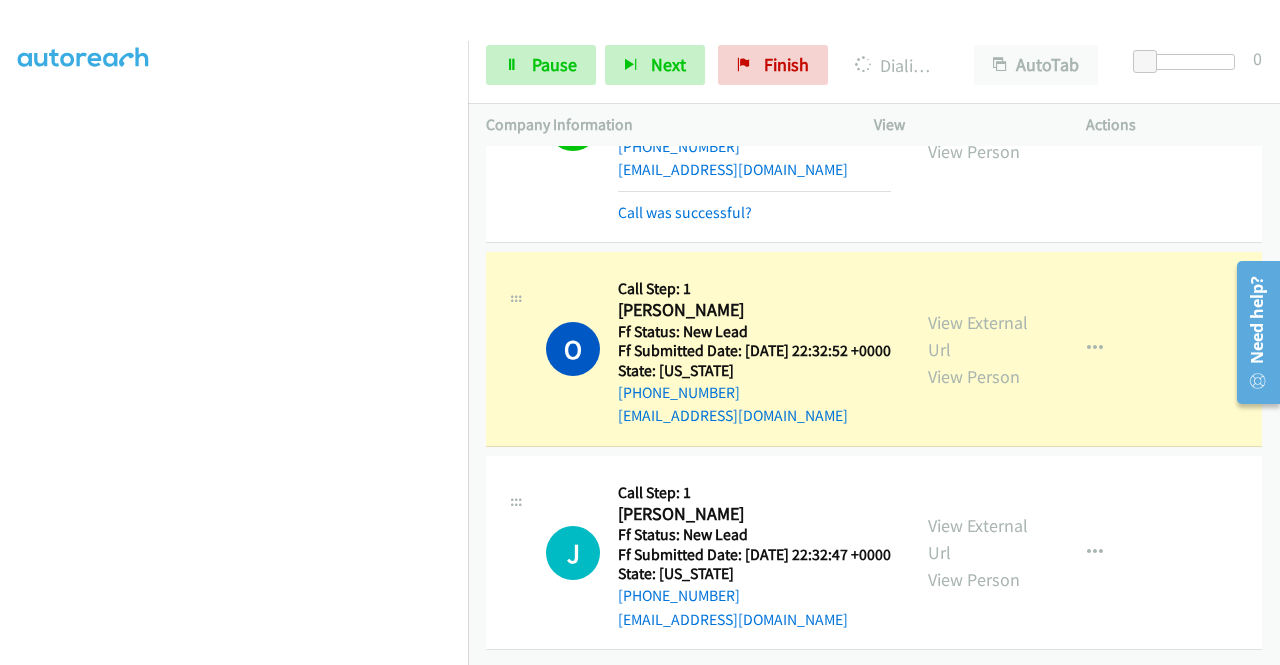 scroll, scrollTop: 5658, scrollLeft: 0, axis: vertical 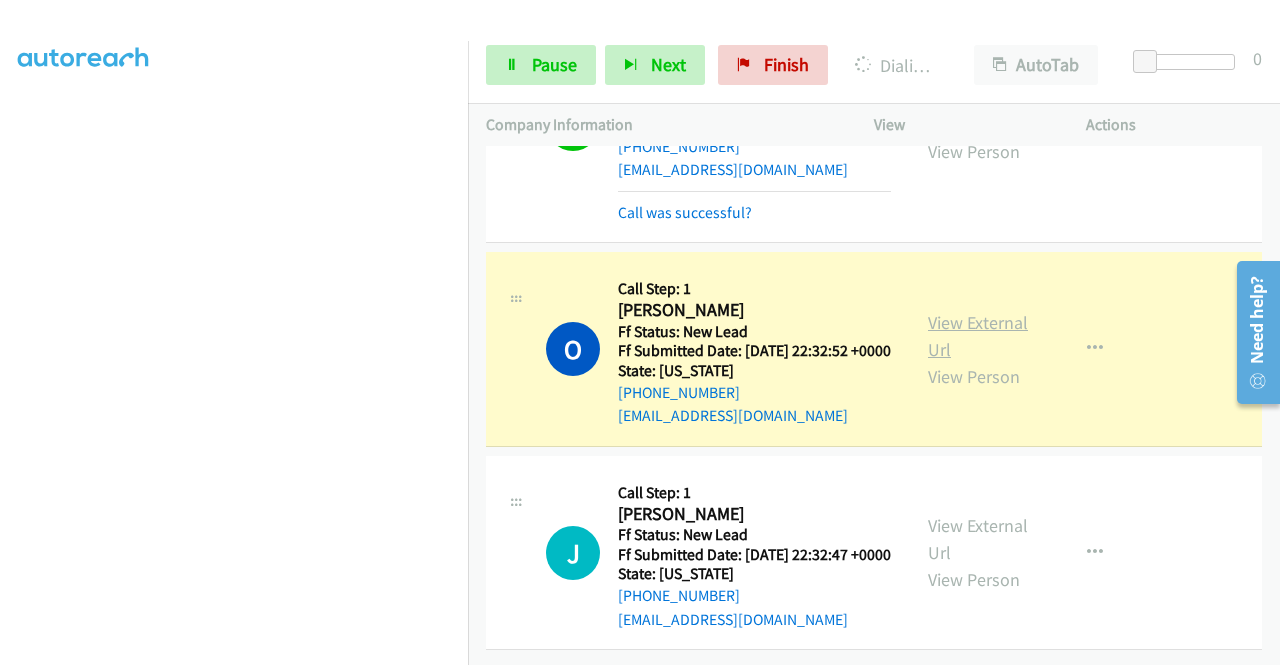 click on "View External Url" at bounding box center (978, 336) 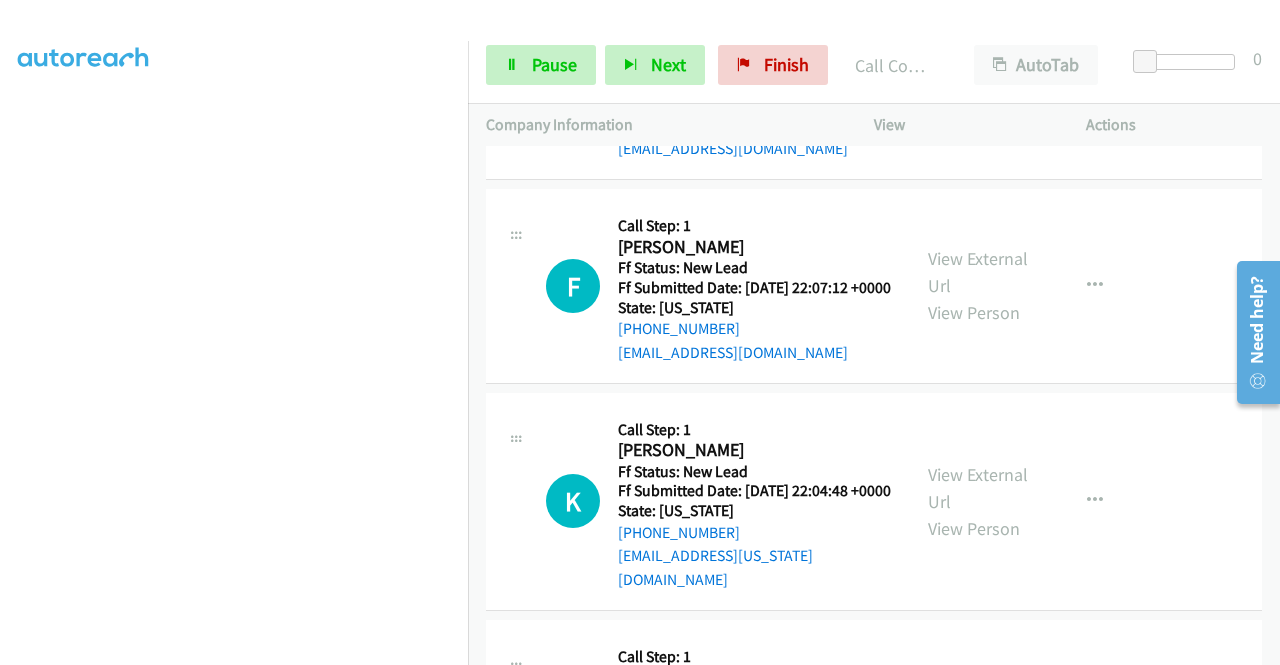 scroll, scrollTop: 5831, scrollLeft: 0, axis: vertical 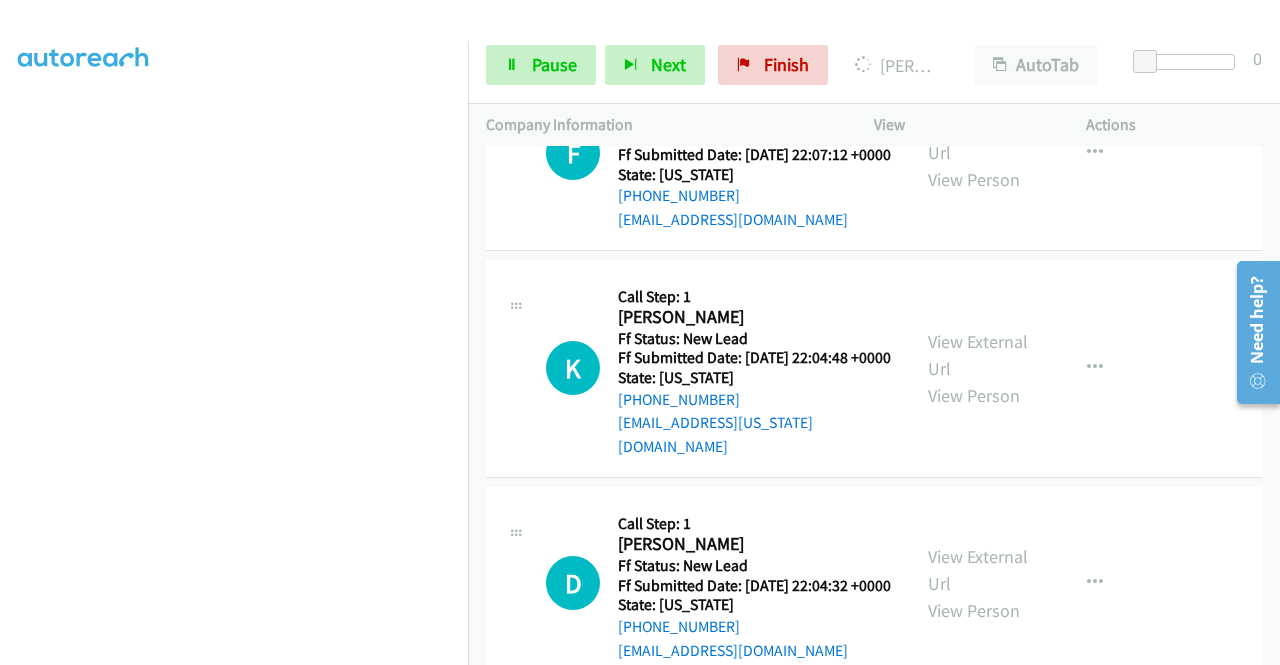 click on "View External Url" at bounding box center (978, -64) 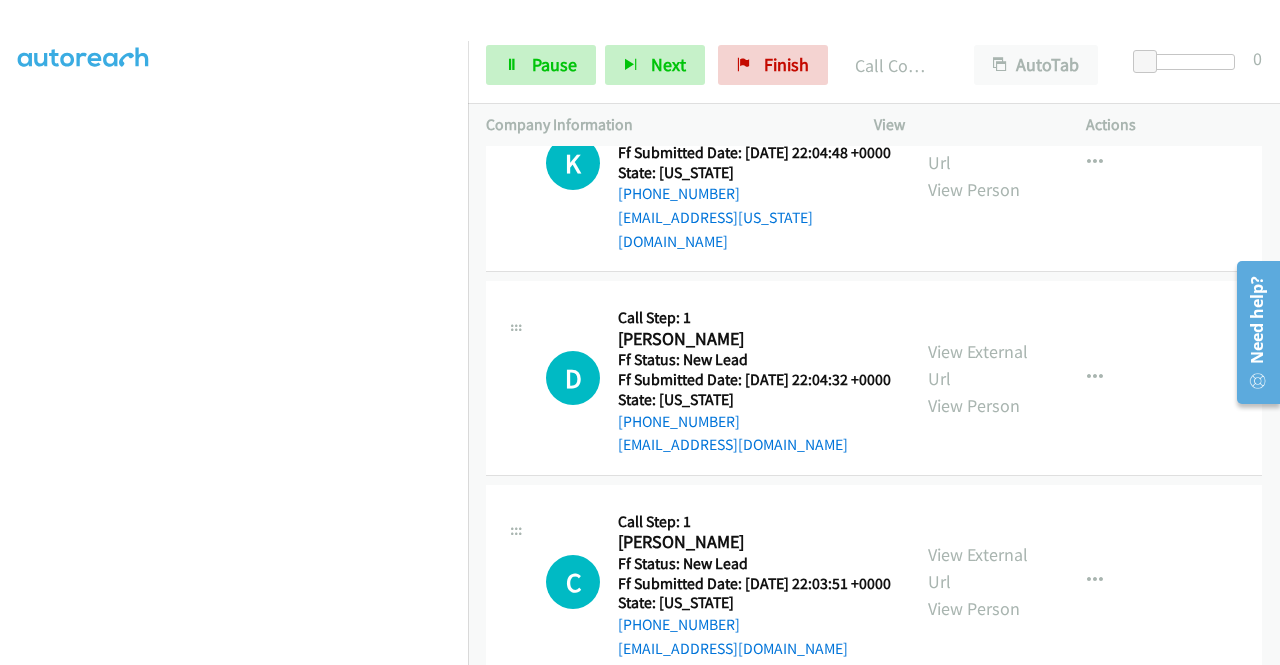 scroll, scrollTop: 6098, scrollLeft: 0, axis: vertical 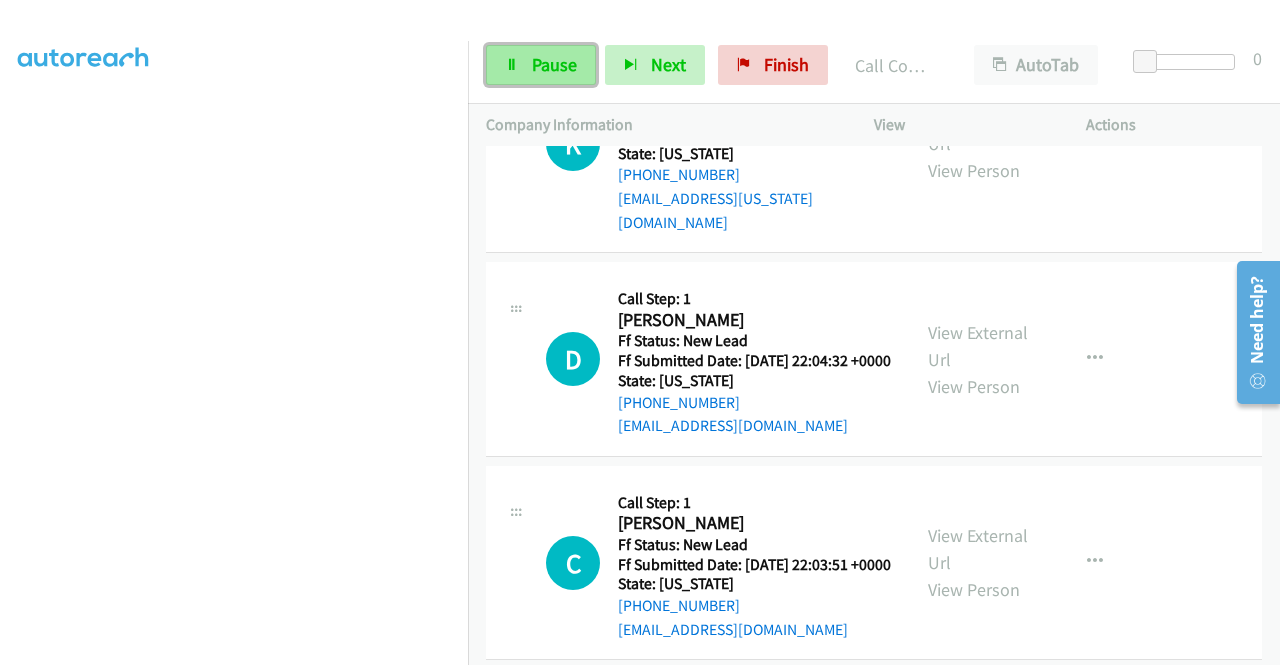 click on "Pause" at bounding box center [541, 65] 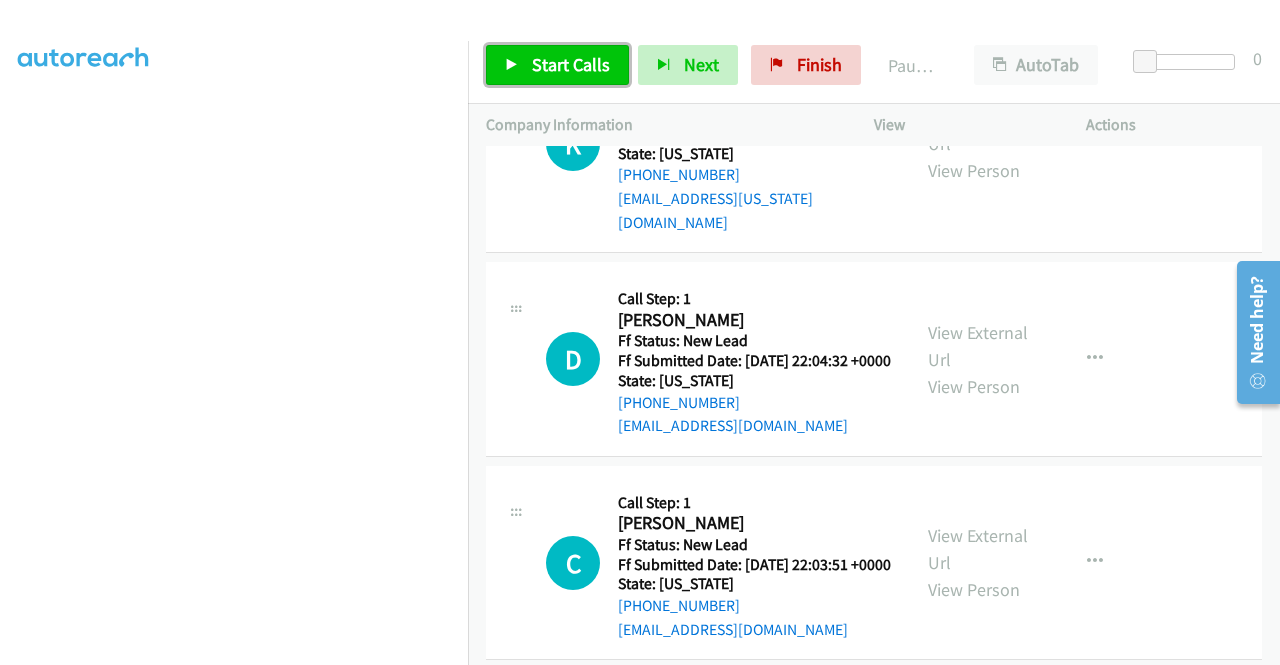 click on "Start Calls" at bounding box center (557, 65) 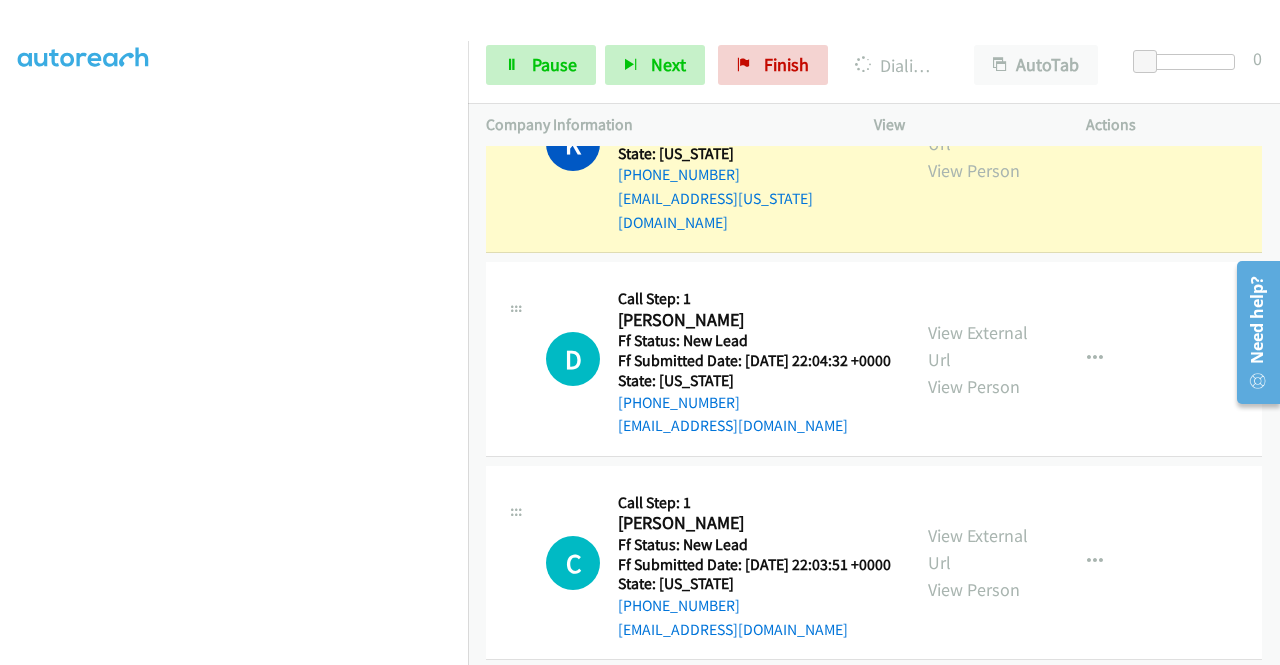 click on "View External Url
View Person" at bounding box center [980, 143] 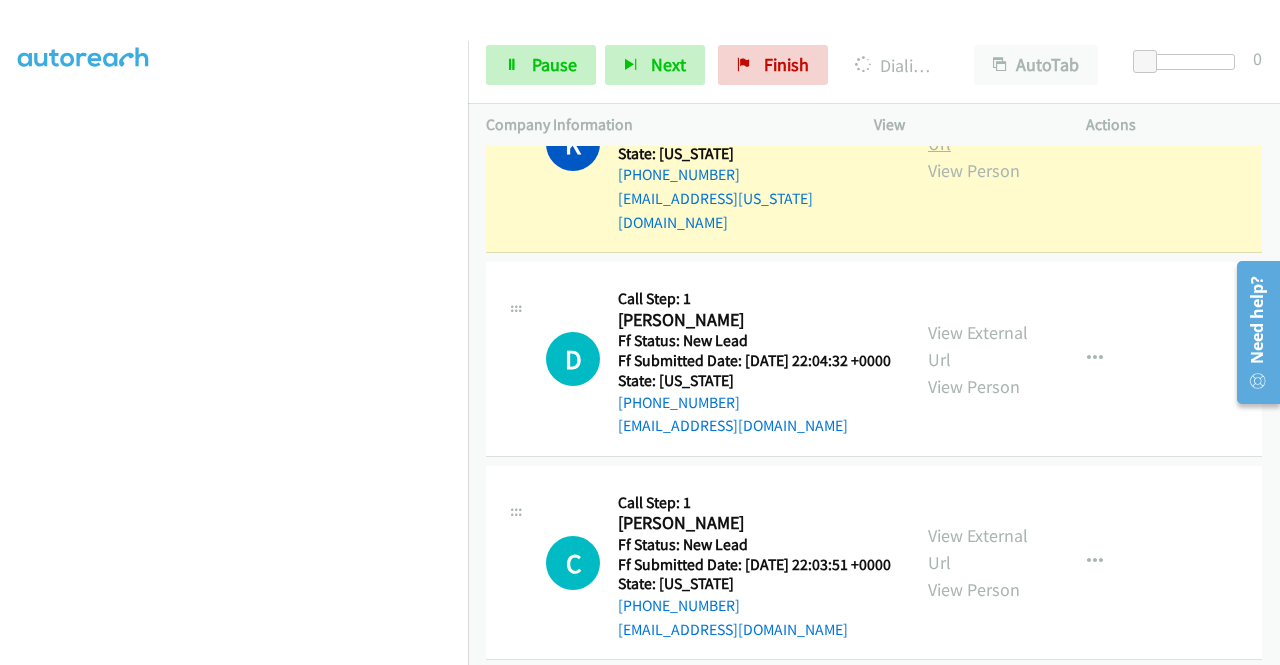 click on "View External Url" at bounding box center (978, 130) 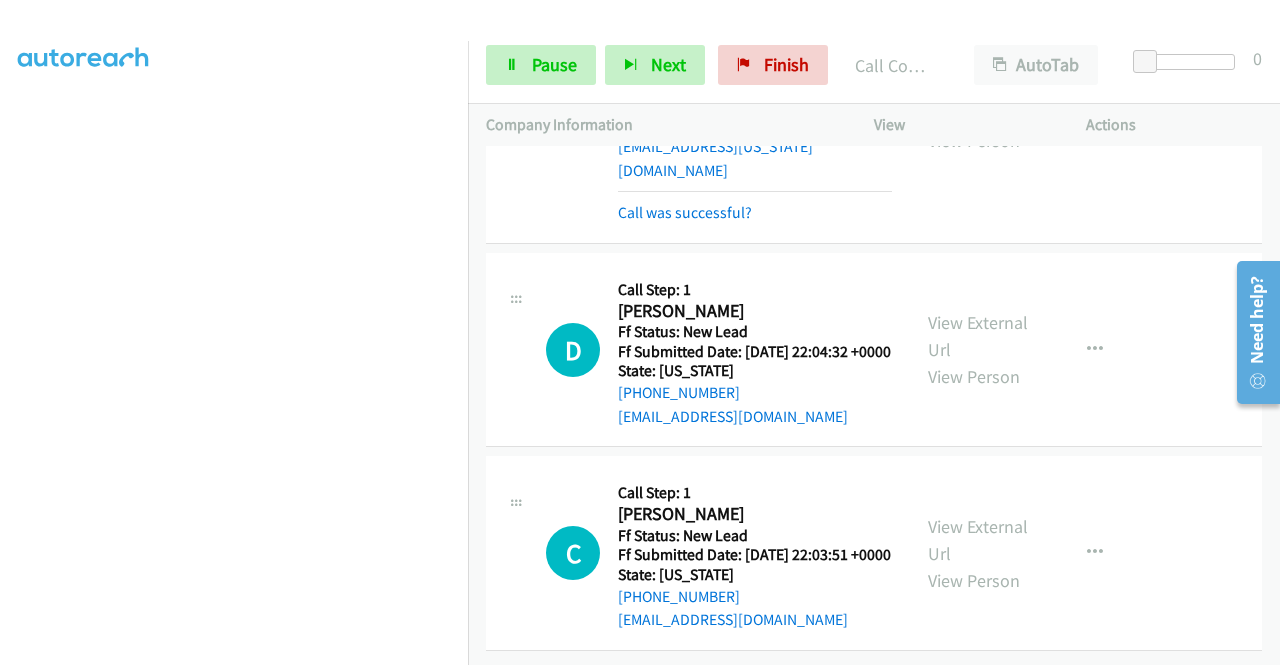 scroll, scrollTop: 6631, scrollLeft: 0, axis: vertical 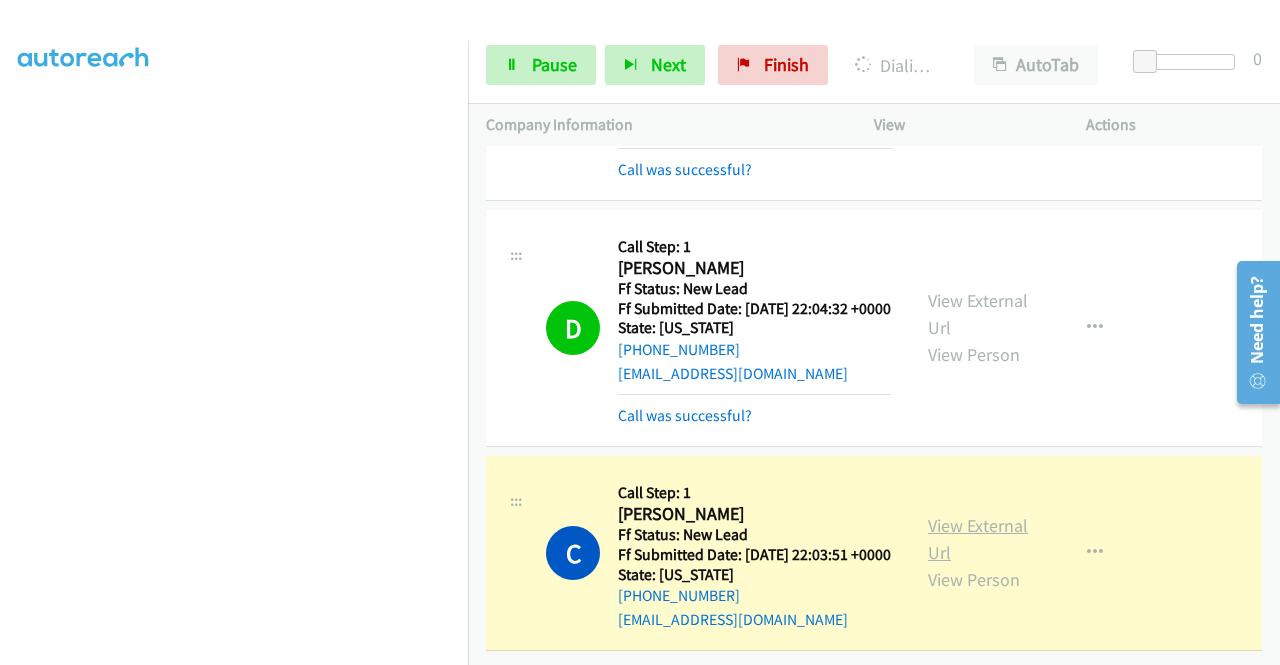 click on "View External Url" at bounding box center (978, 539) 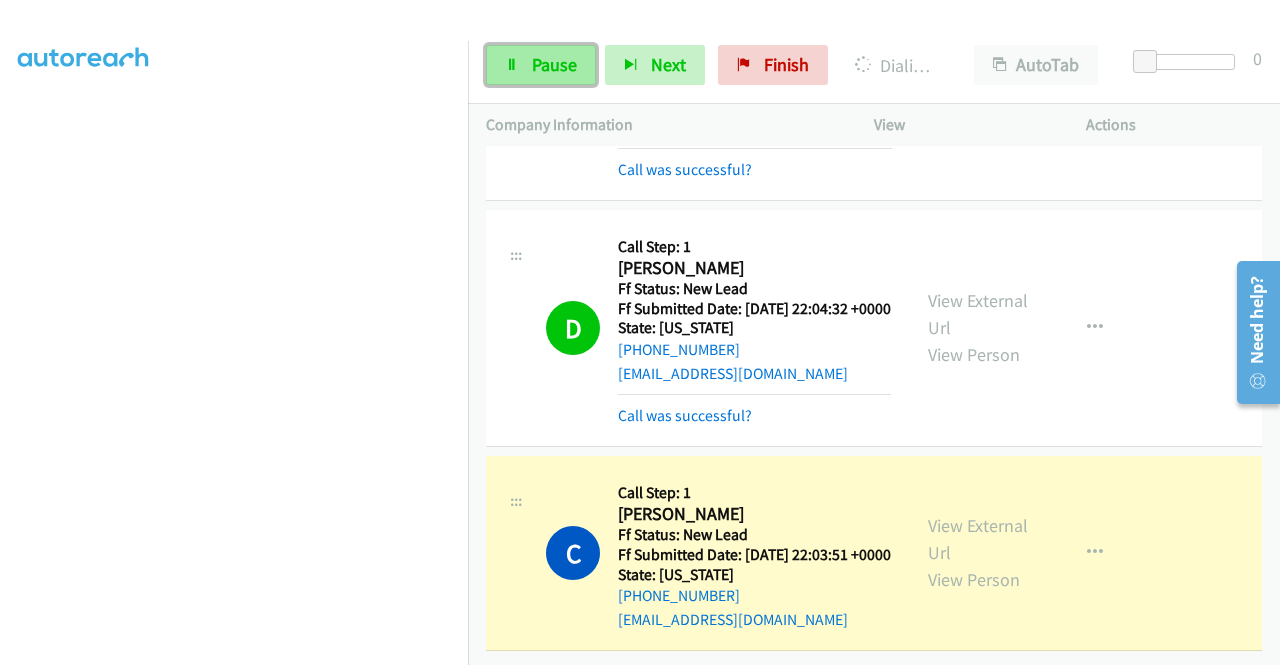 click on "Pause" at bounding box center [541, 65] 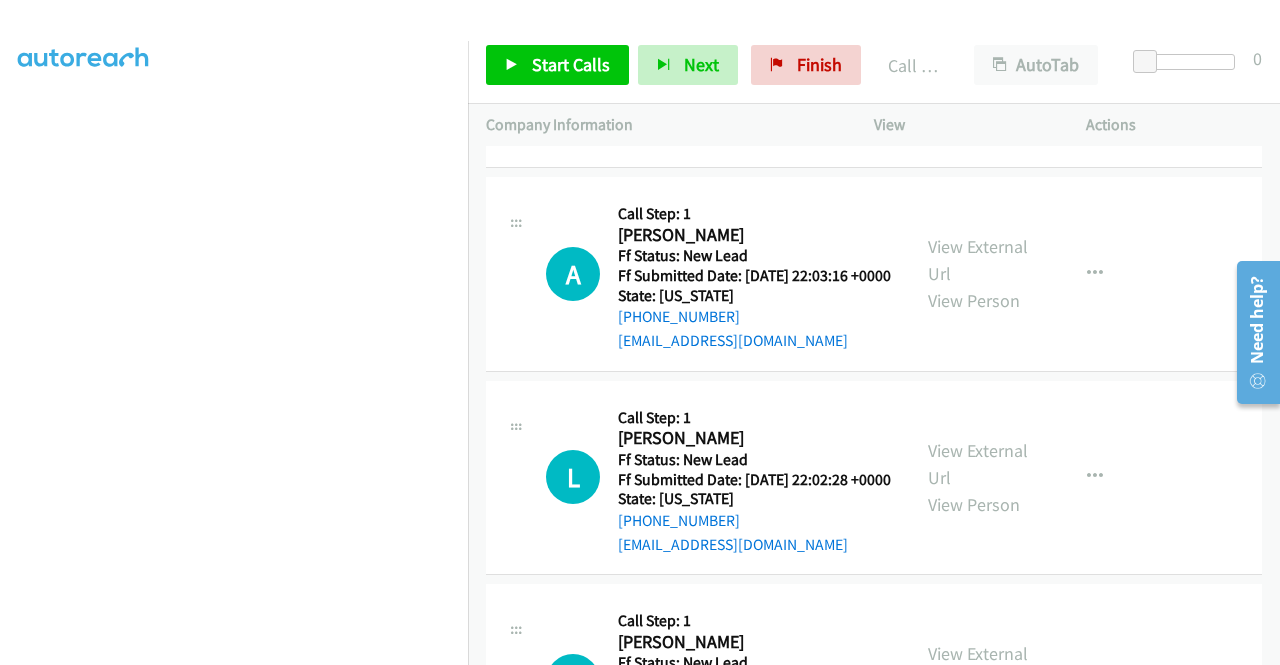 click on "View External Url" at bounding box center (978, -211) 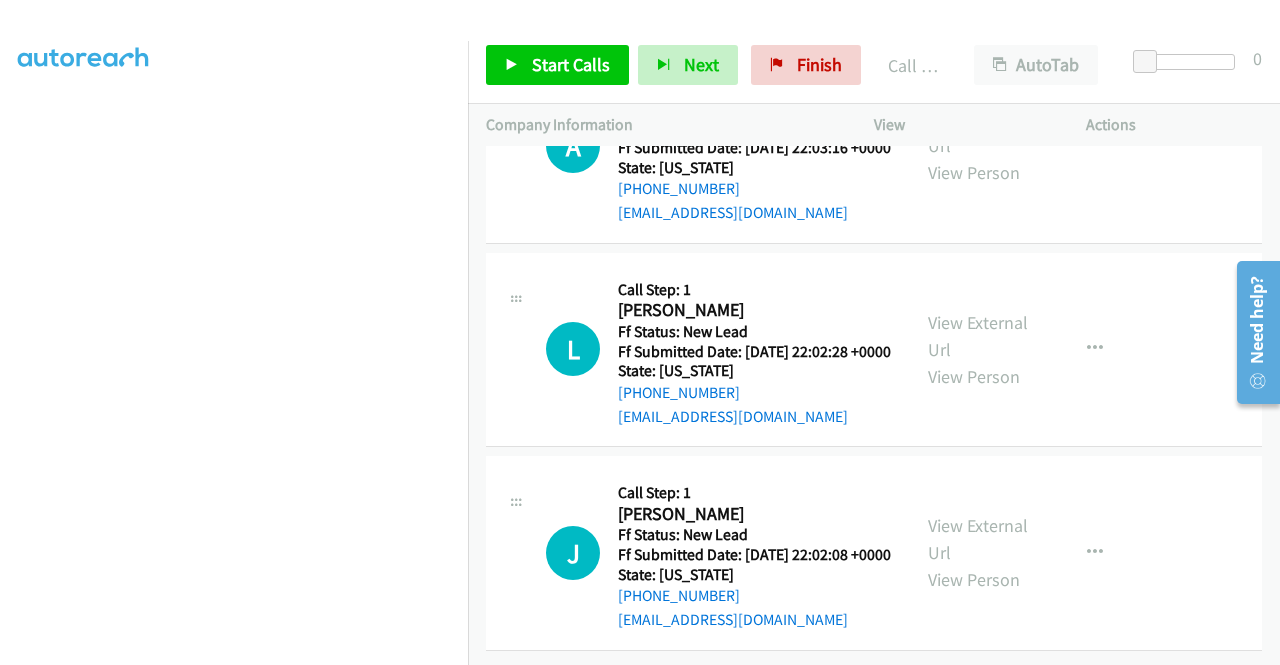 scroll, scrollTop: 7105, scrollLeft: 0, axis: vertical 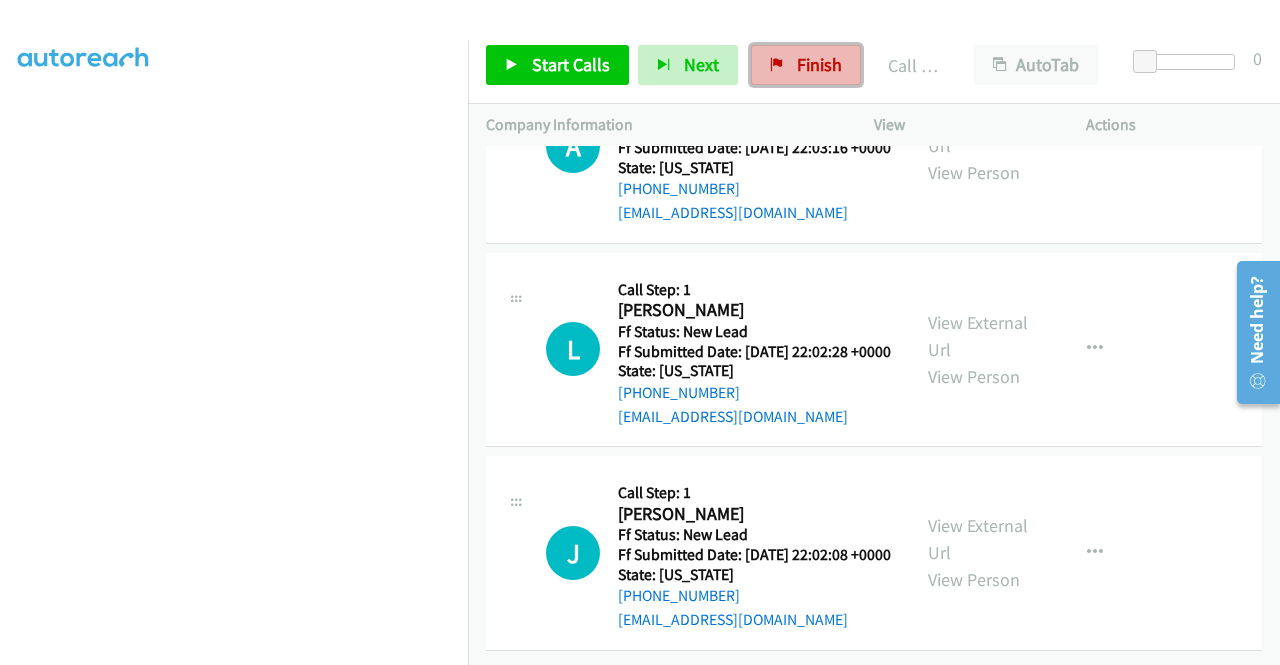click on "Finish" at bounding box center (806, 65) 